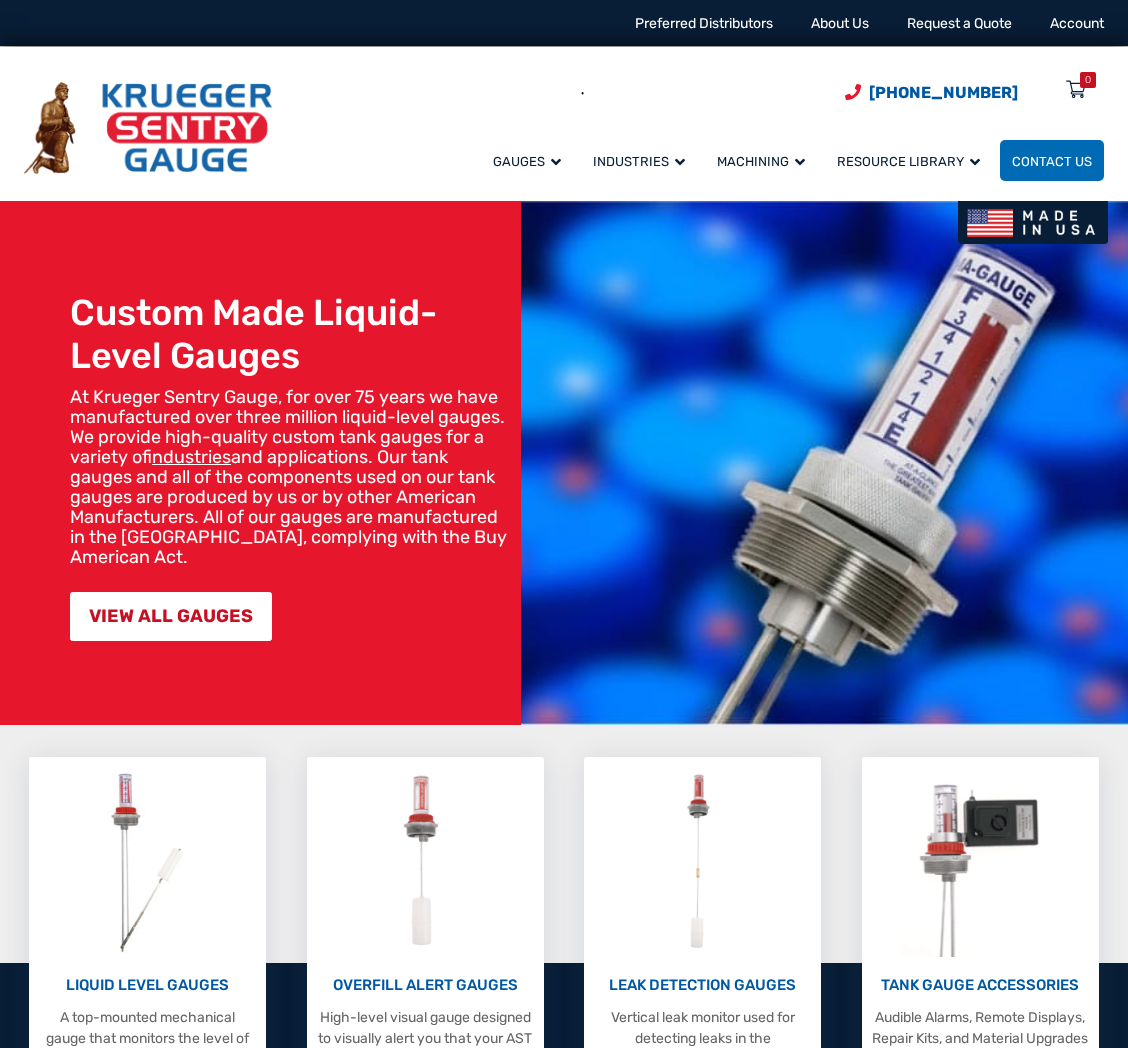 scroll, scrollTop: 0, scrollLeft: 0, axis: both 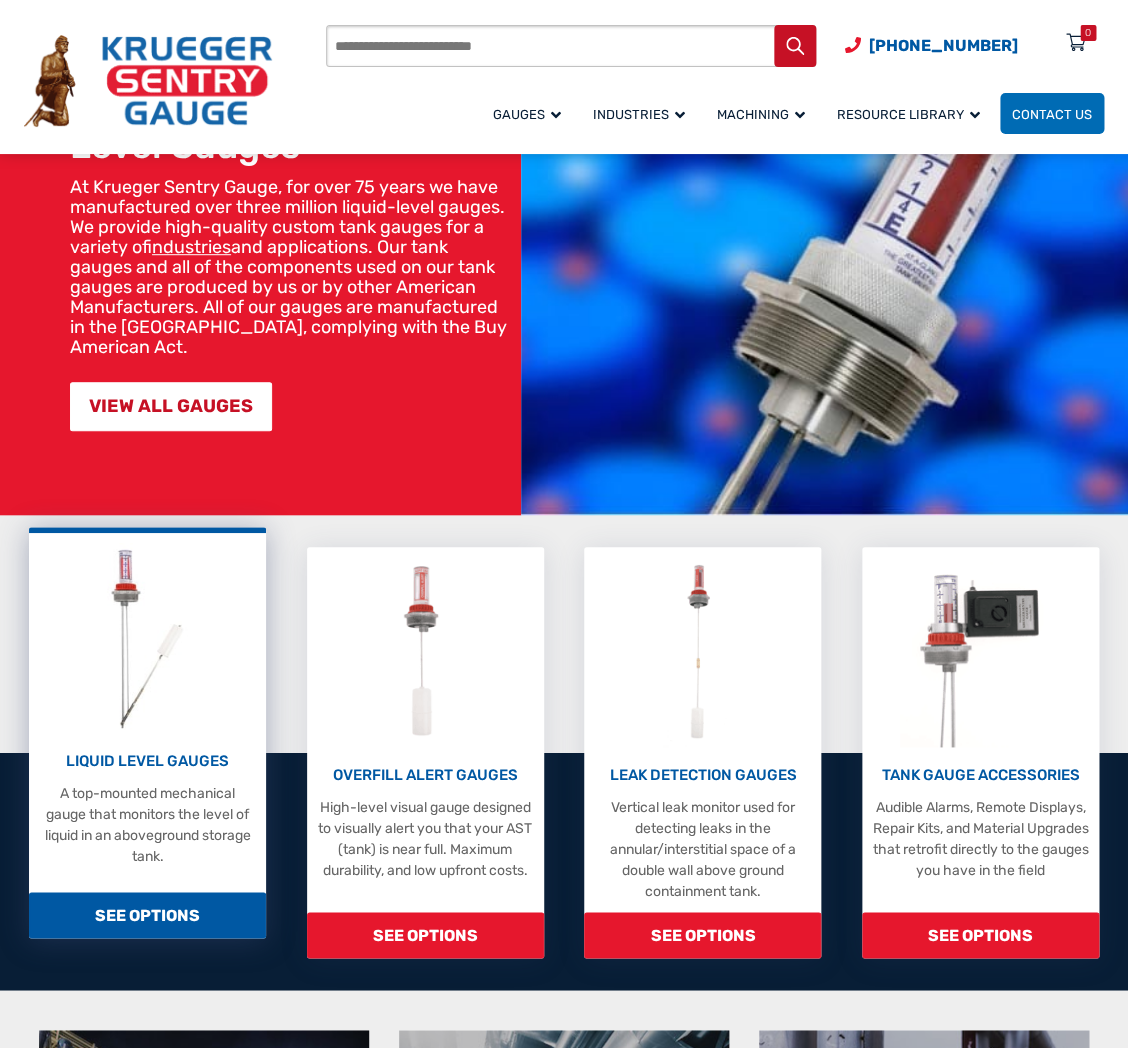 click on "LIQUID LEVEL GAUGES" at bounding box center (147, 761) 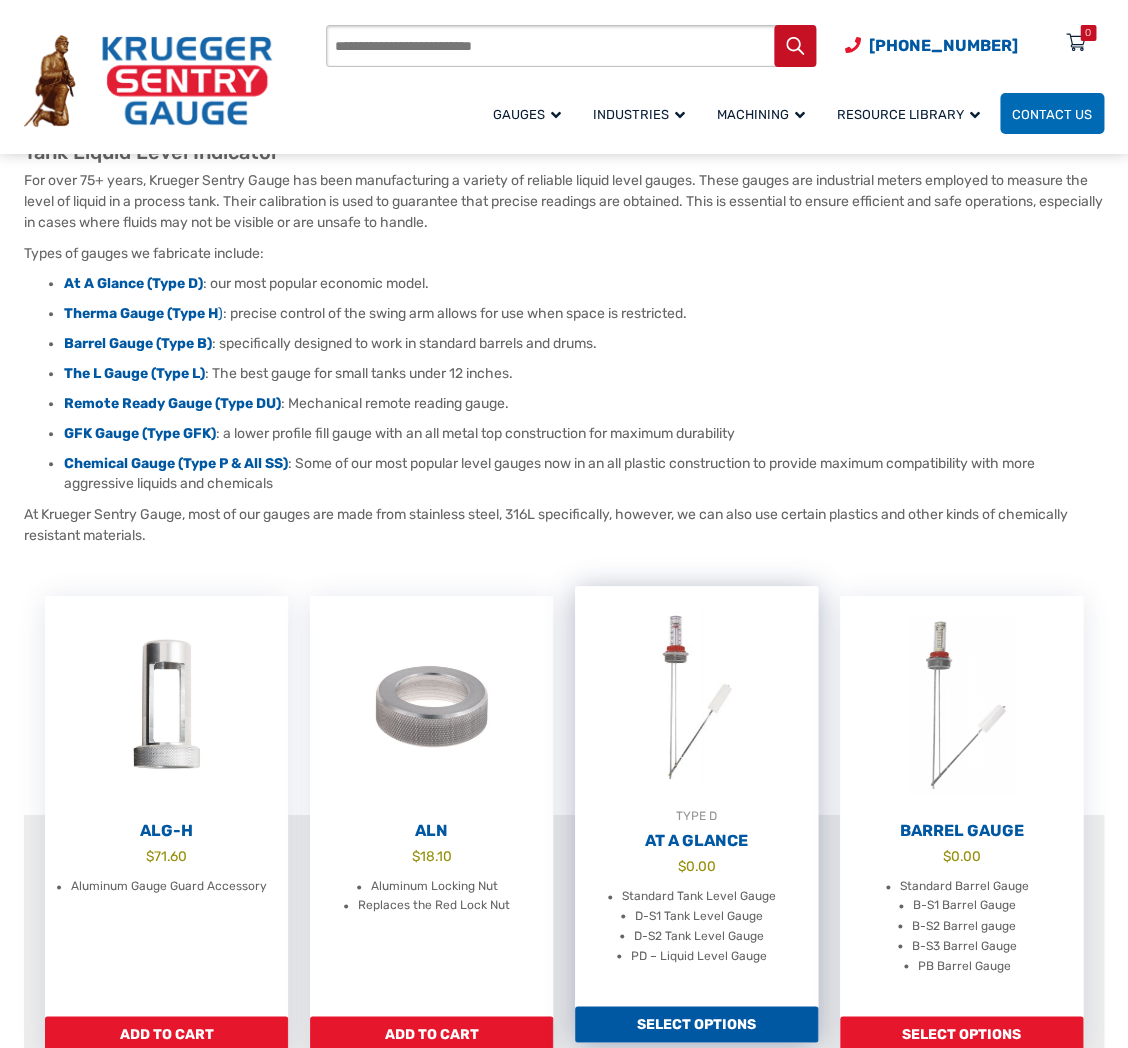 scroll, scrollTop: 210, scrollLeft: 0, axis: vertical 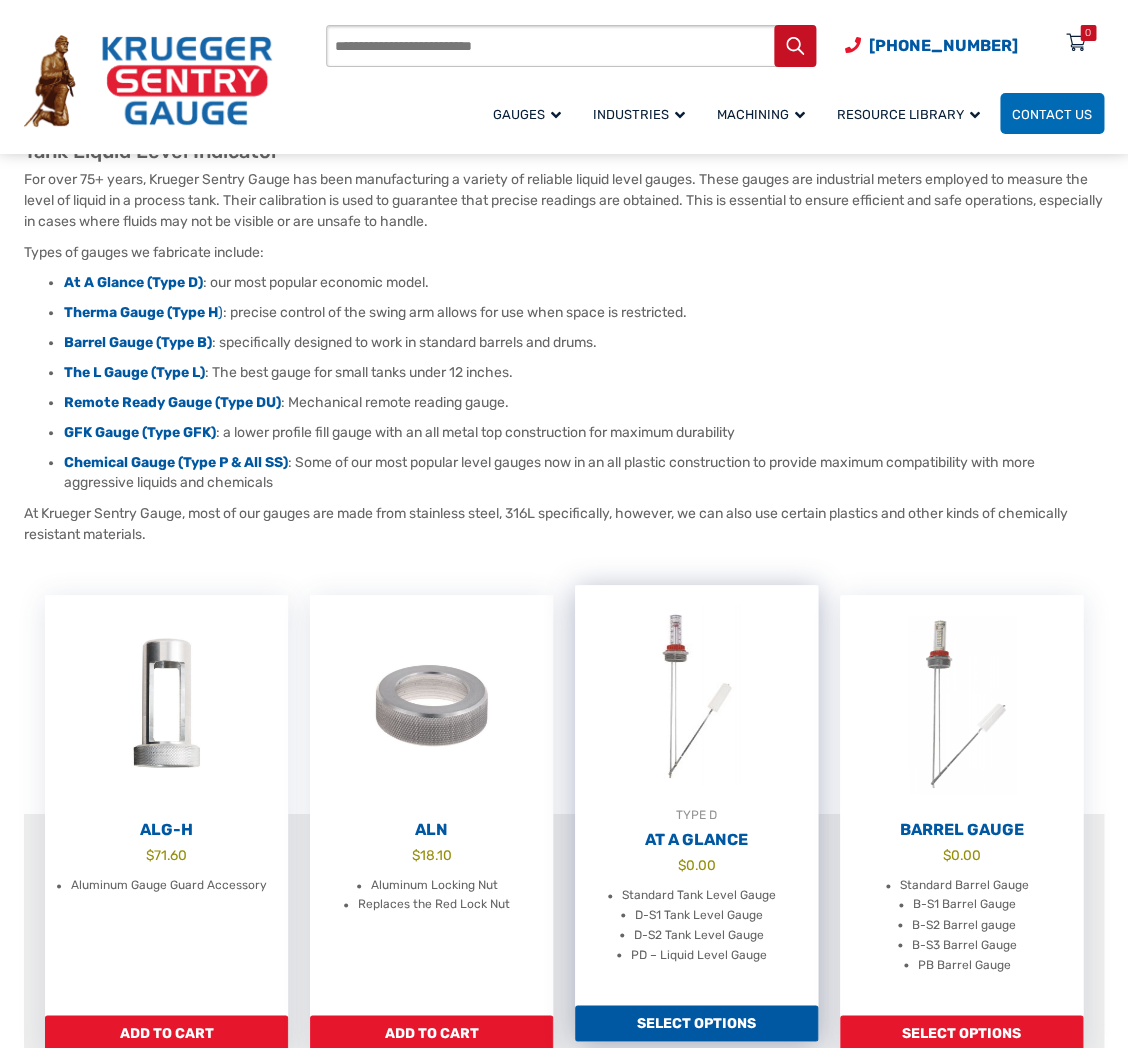 click on "At A Glance" at bounding box center [696, 840] 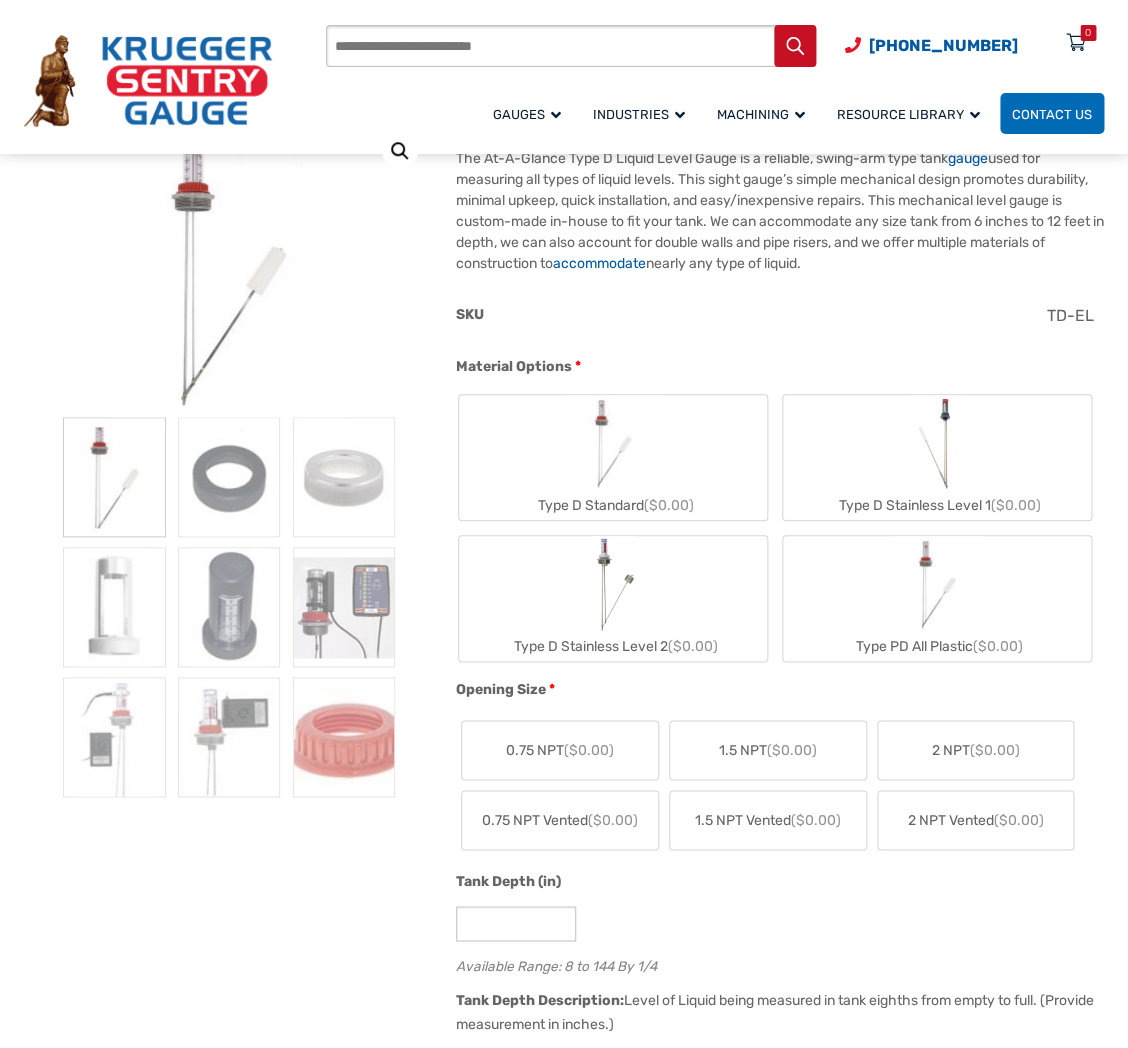 scroll, scrollTop: 315, scrollLeft: 0, axis: vertical 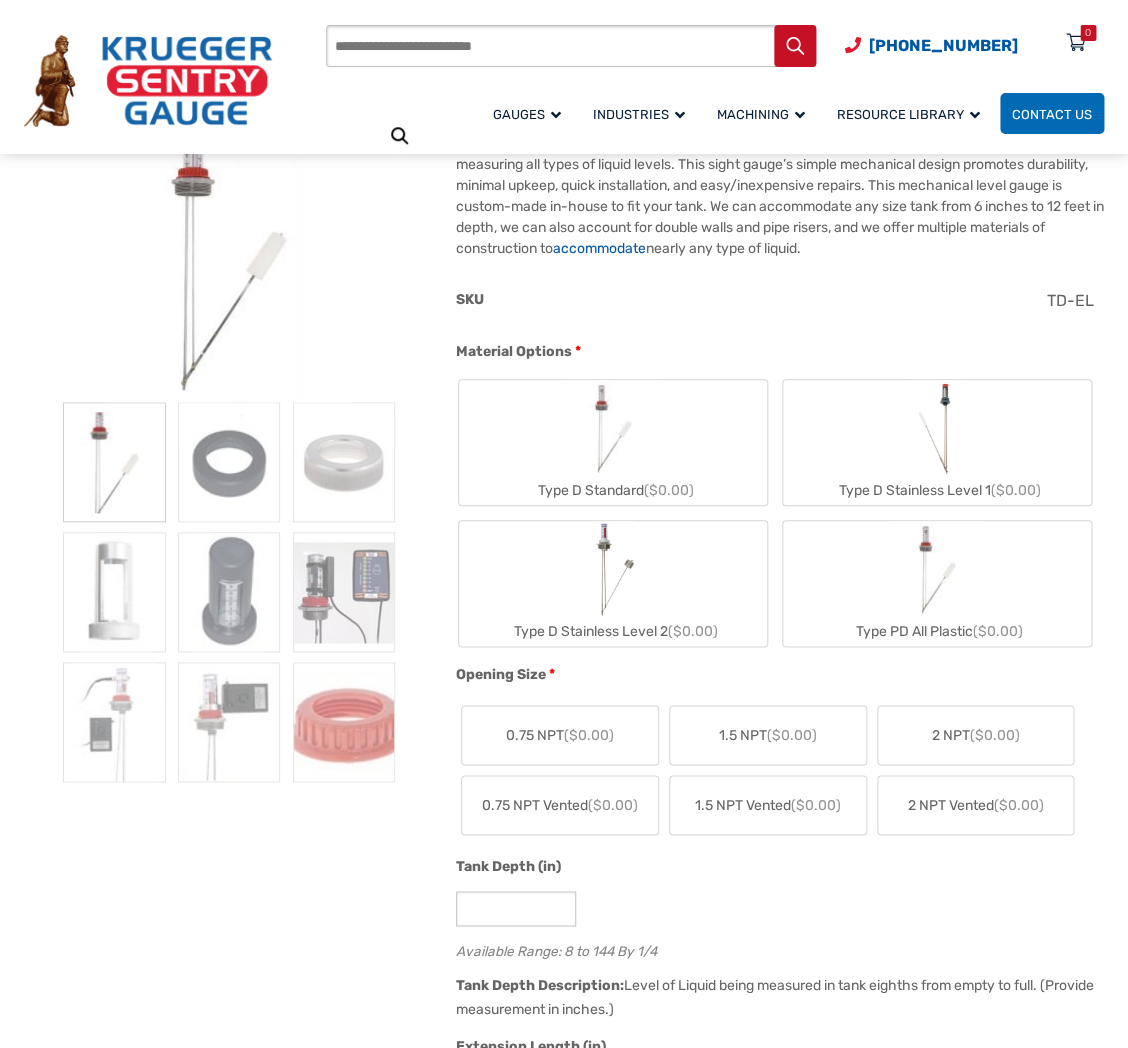 click at bounding box center (613, 428) 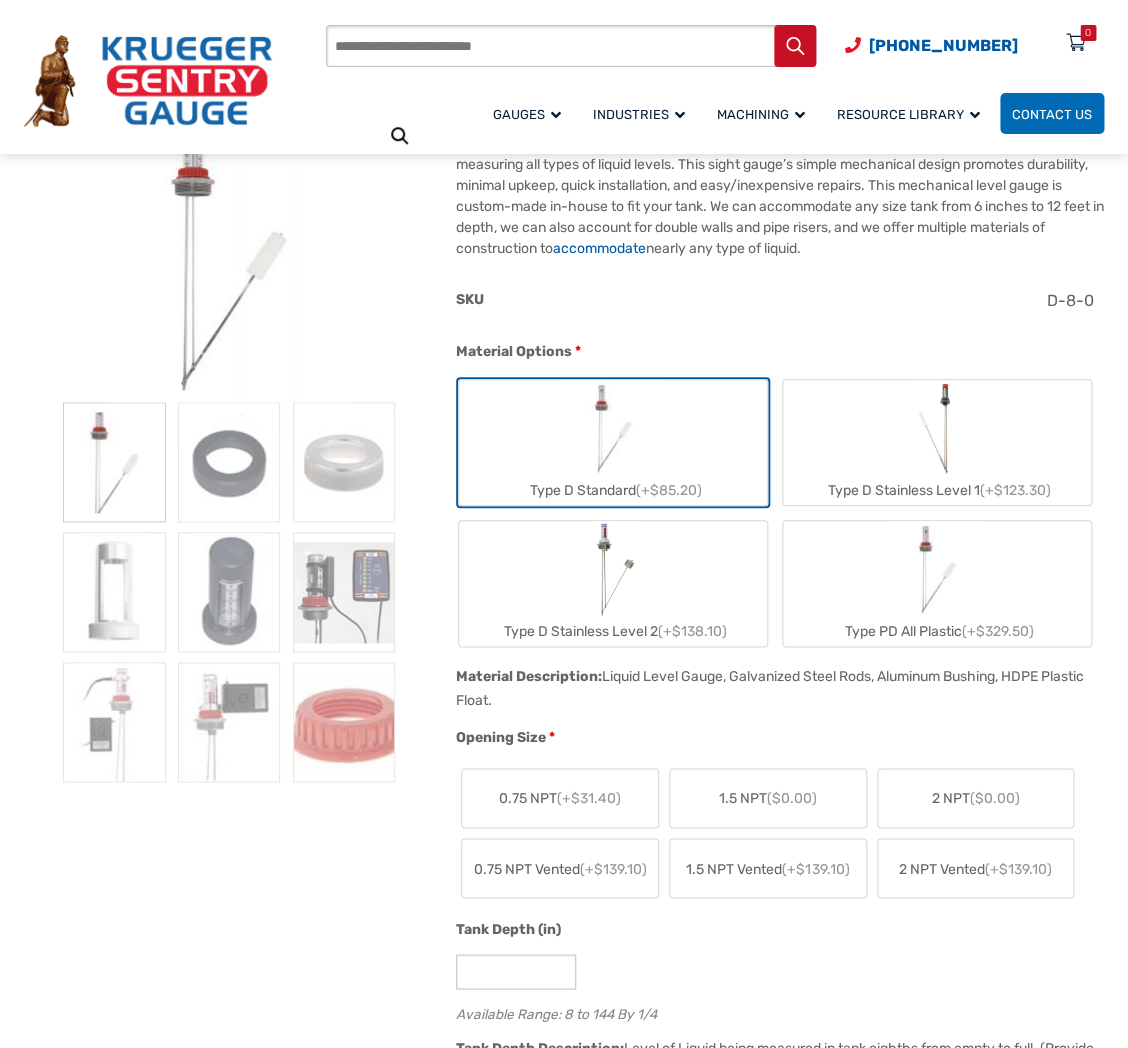 click on "($0.00)" at bounding box center (994, 798) 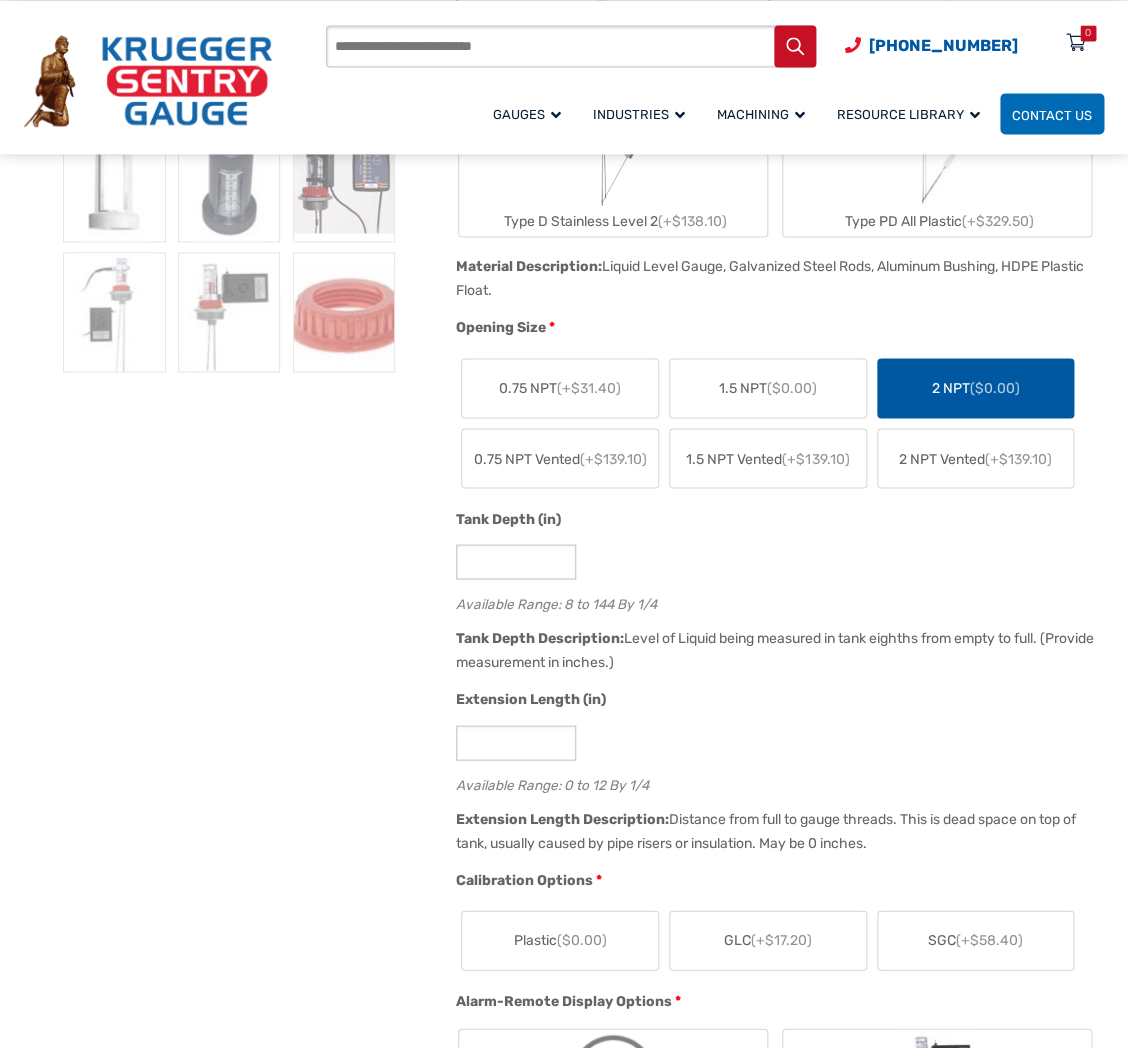 scroll, scrollTop: 735, scrollLeft: 0, axis: vertical 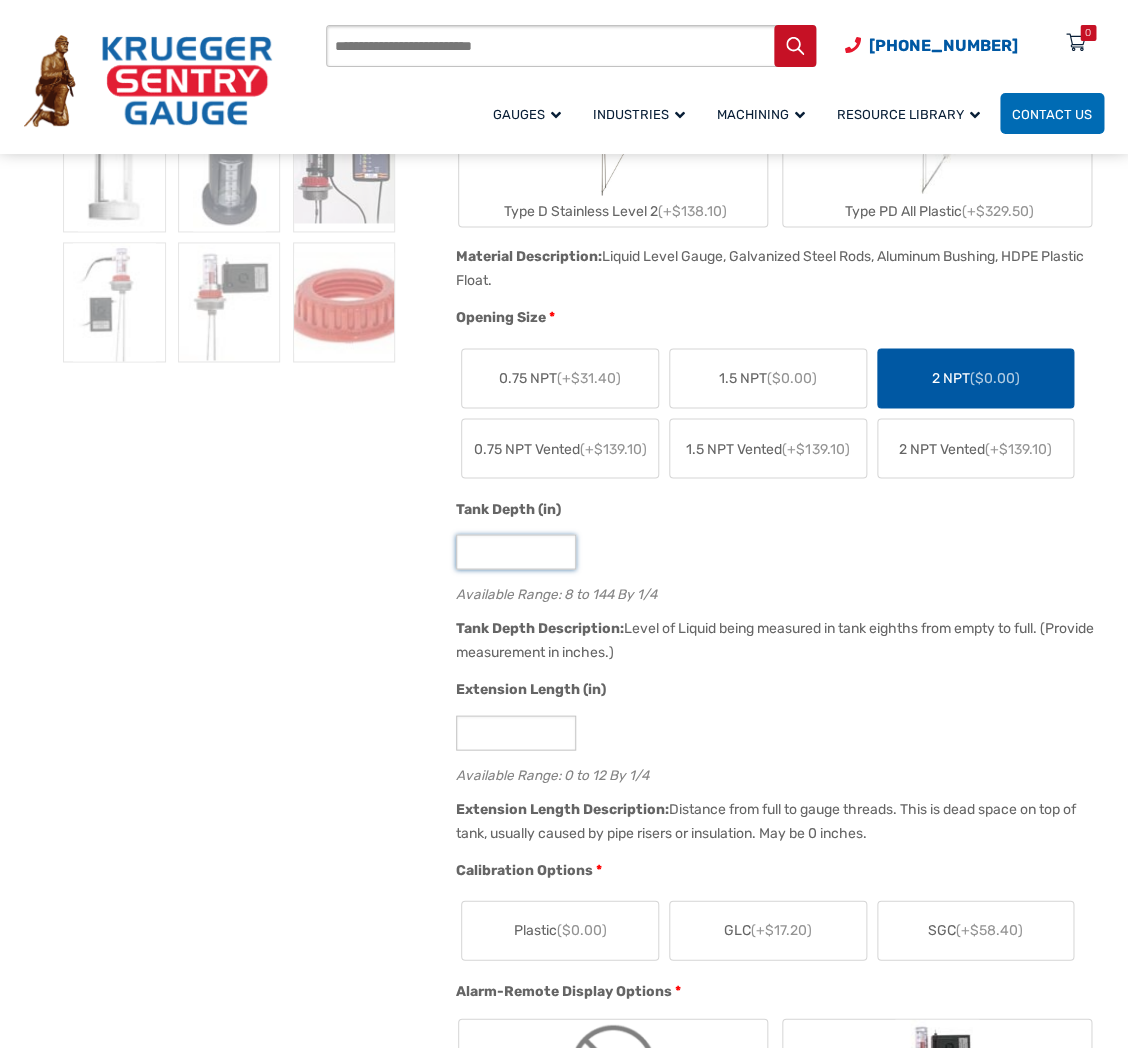drag, startPoint x: 490, startPoint y: 554, endPoint x: 433, endPoint y: 548, distance: 57.31492 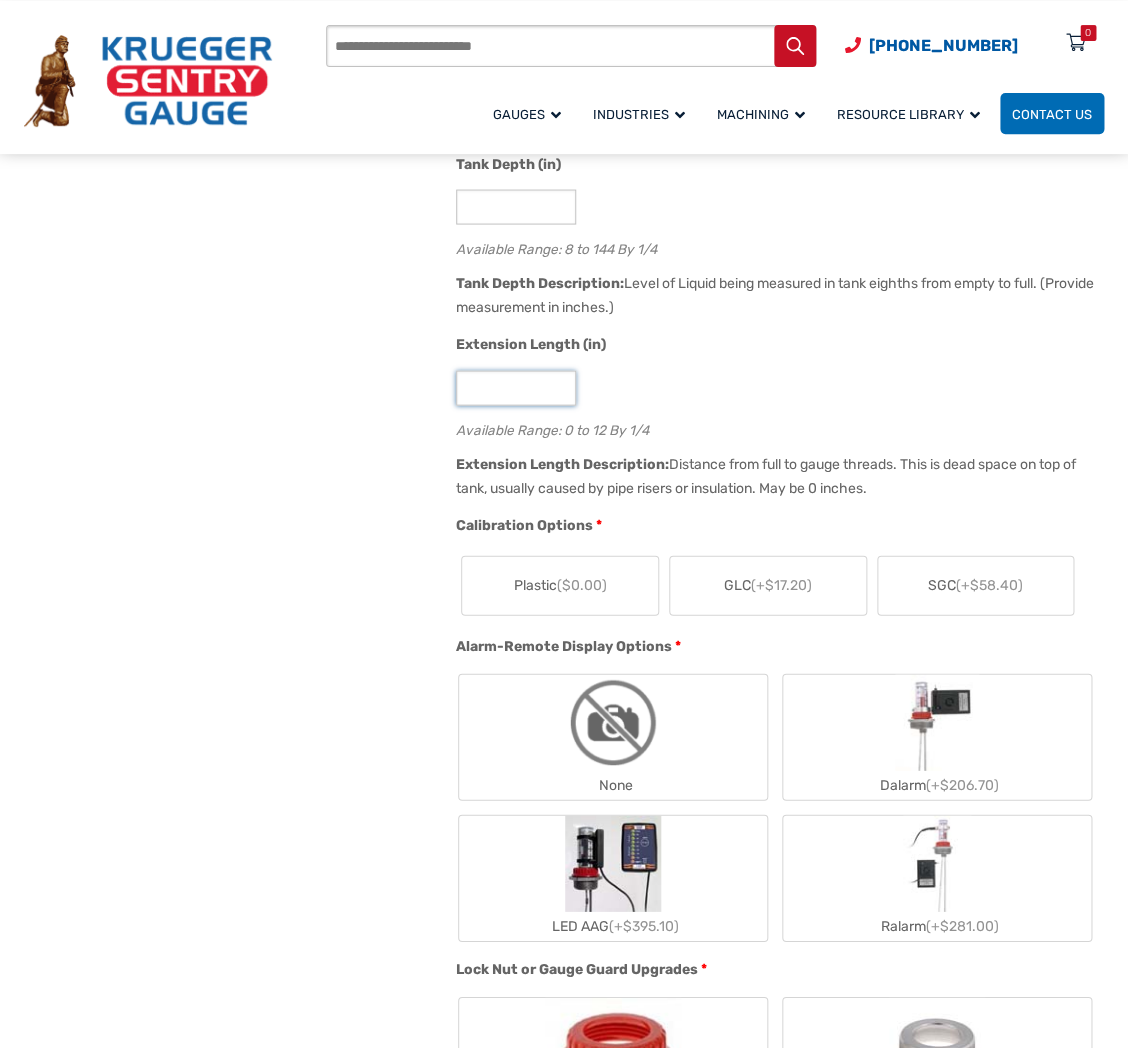 scroll, scrollTop: 1155, scrollLeft: 0, axis: vertical 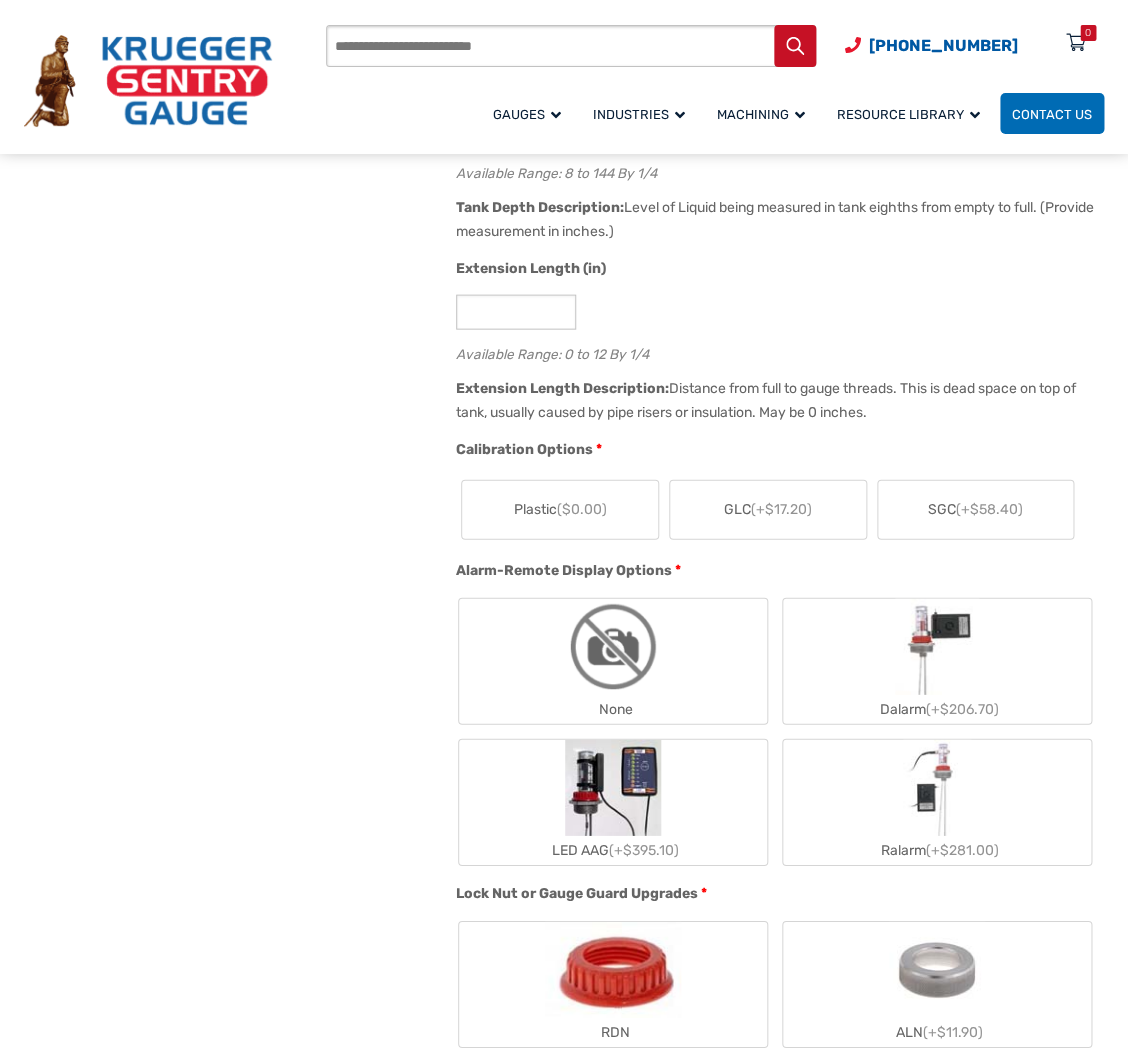 click on "(+$58.40)" at bounding box center (989, 509) 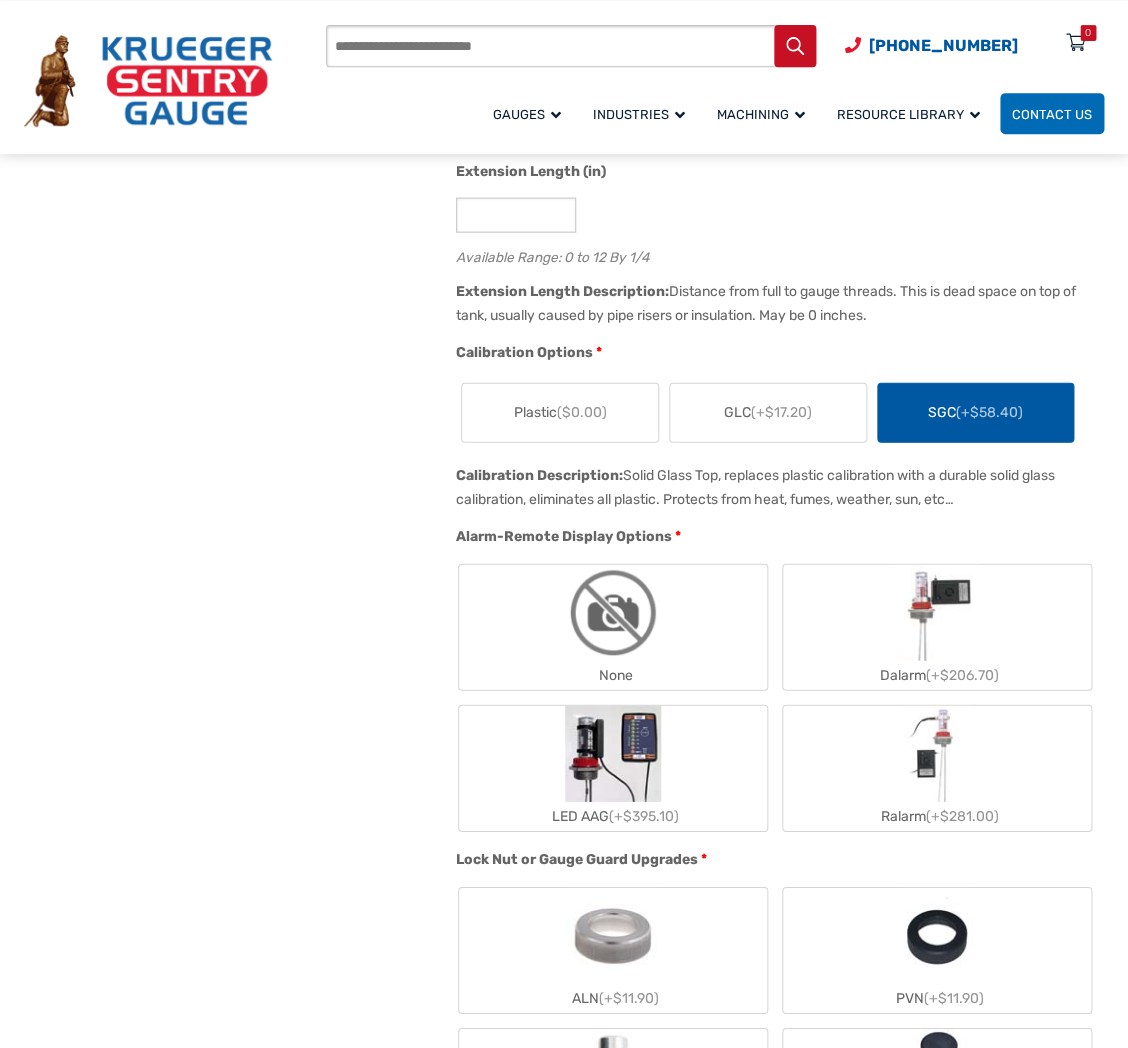 scroll, scrollTop: 1575, scrollLeft: 0, axis: vertical 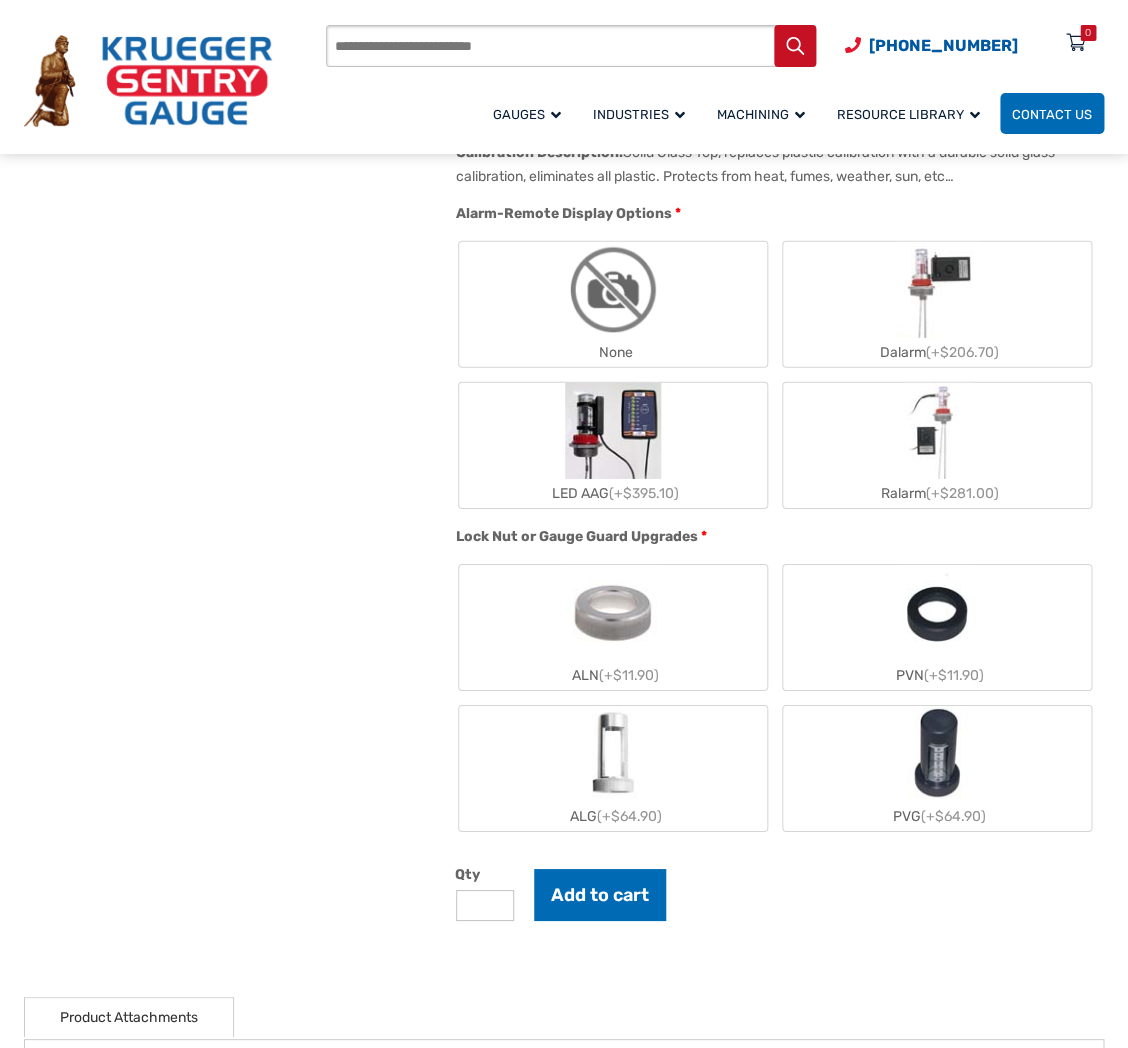 click at bounding box center [613, 613] 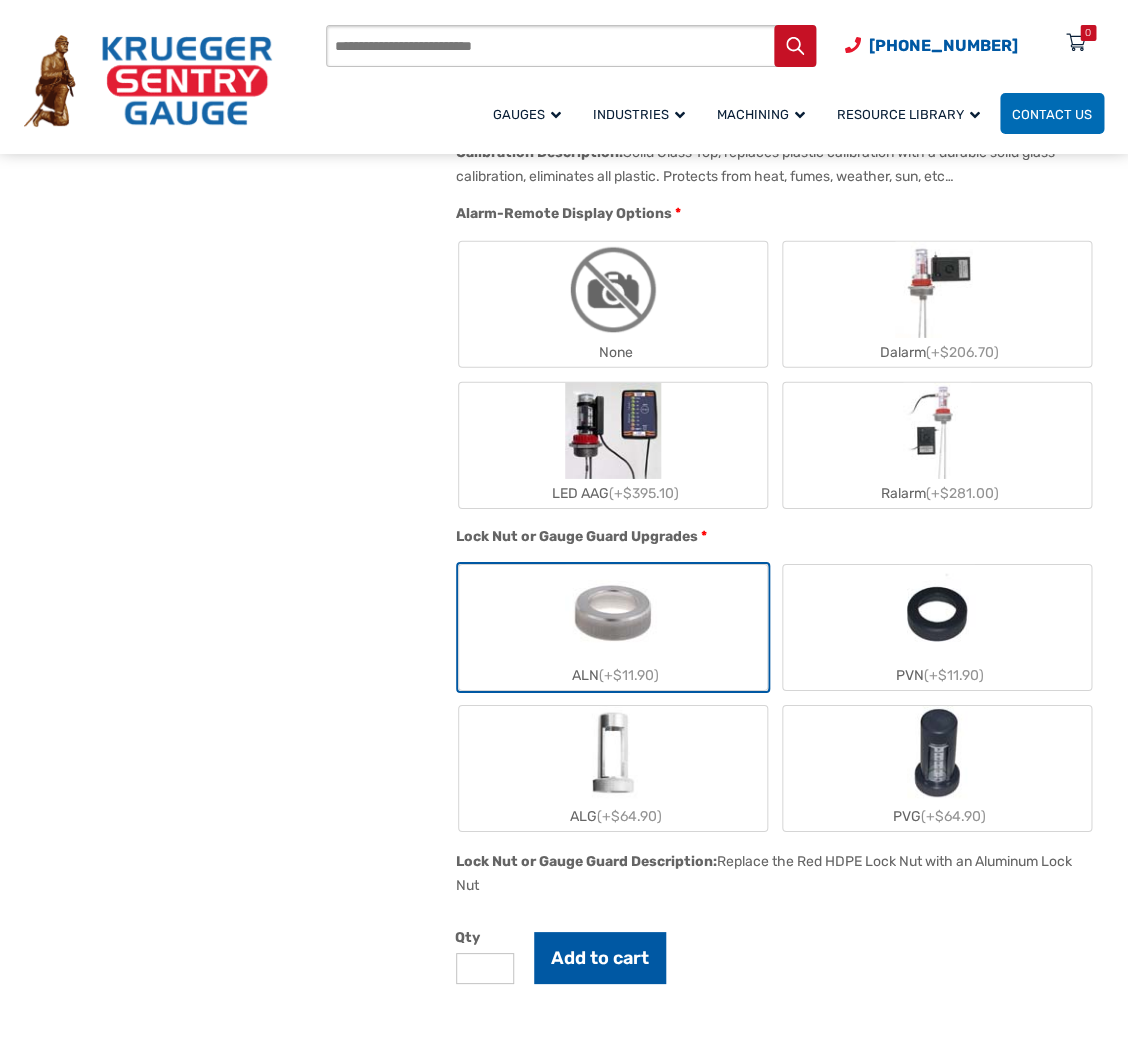 click on "Add to cart" at bounding box center (600, 958) 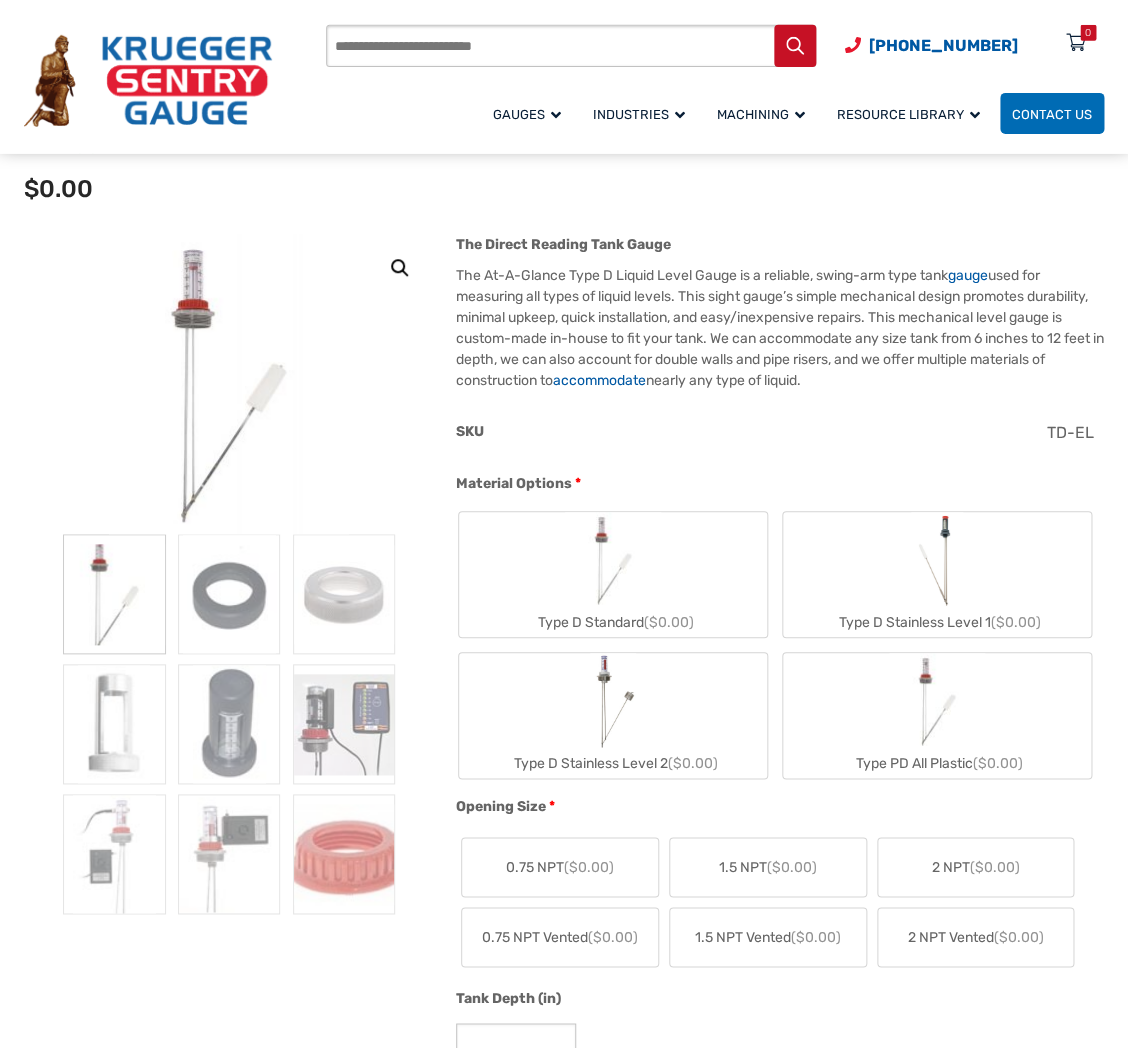 scroll, scrollTop: 210, scrollLeft: 0, axis: vertical 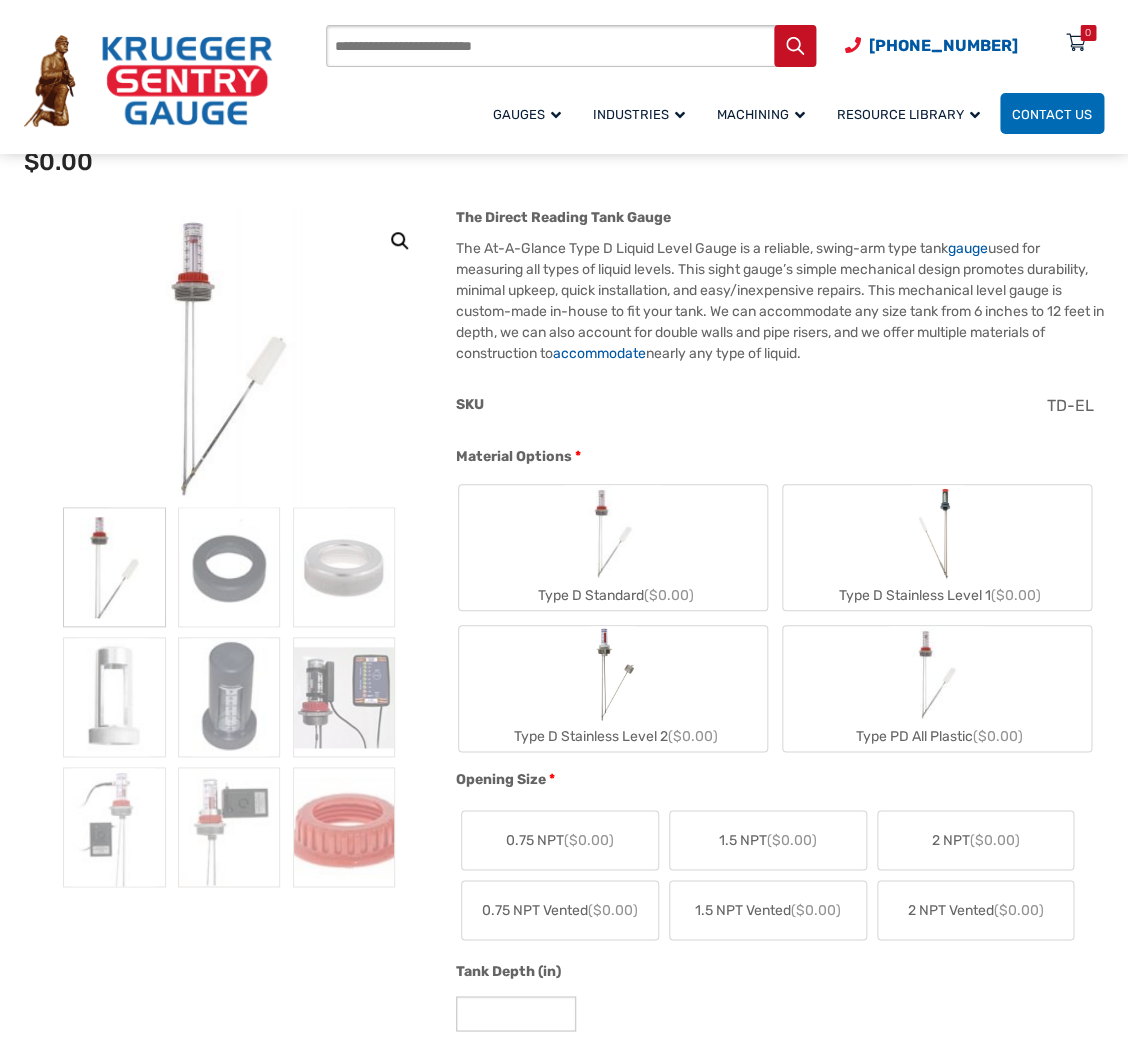 click on "Type D Standard  ($0.00)" at bounding box center (613, 547) 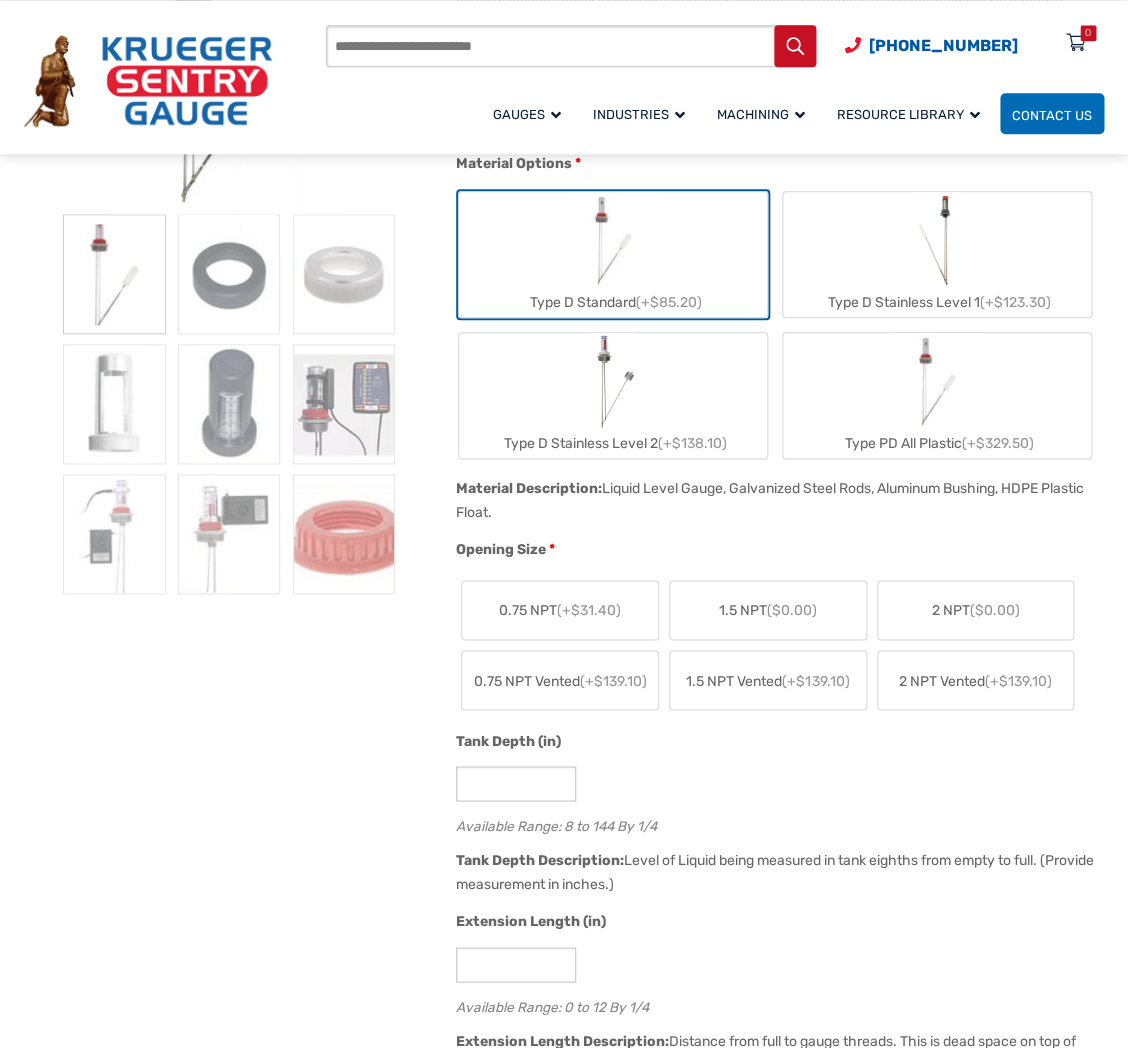 scroll, scrollTop: 525, scrollLeft: 0, axis: vertical 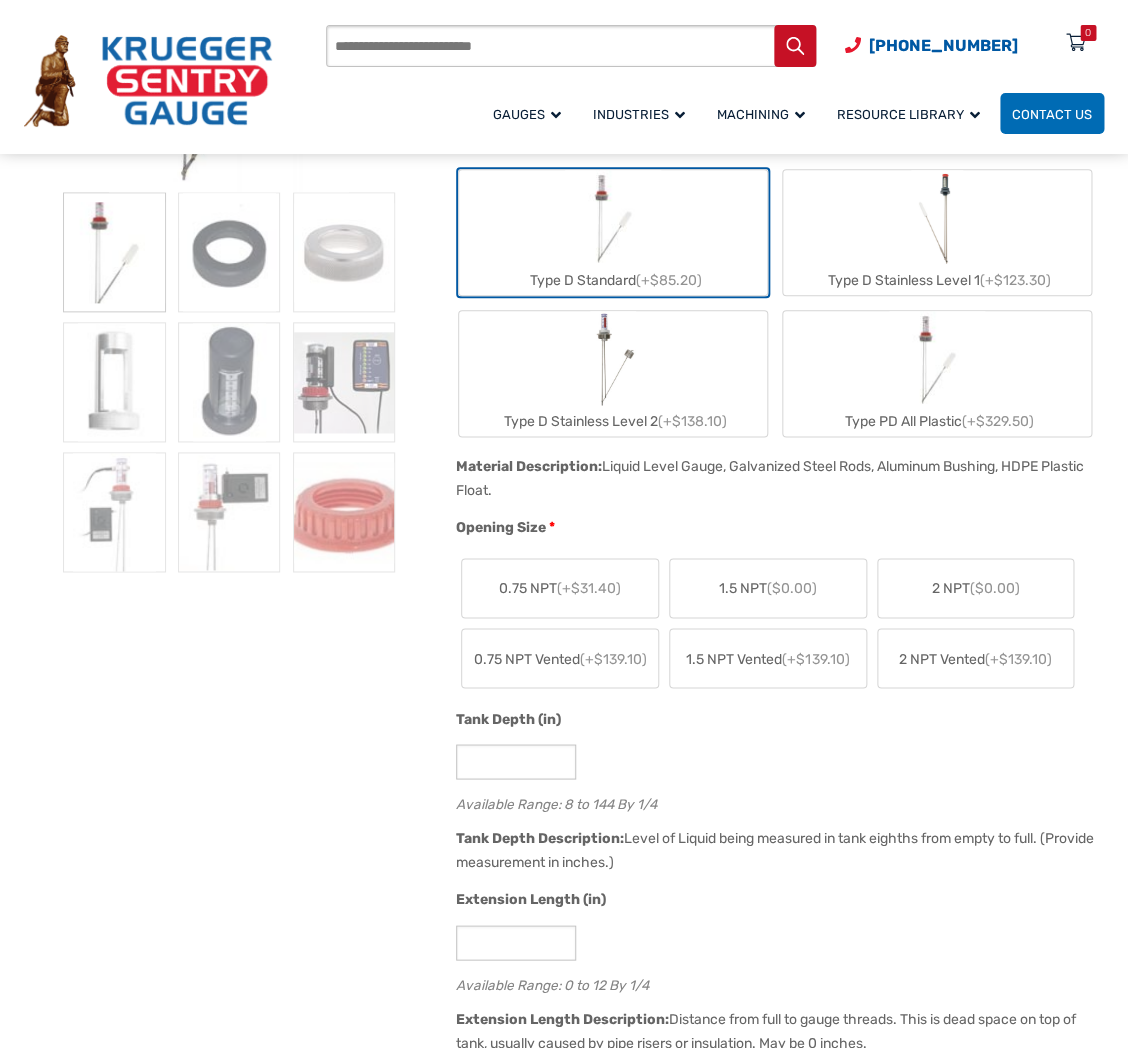 click on "2 NPT  ($0.00)" at bounding box center [975, 588] 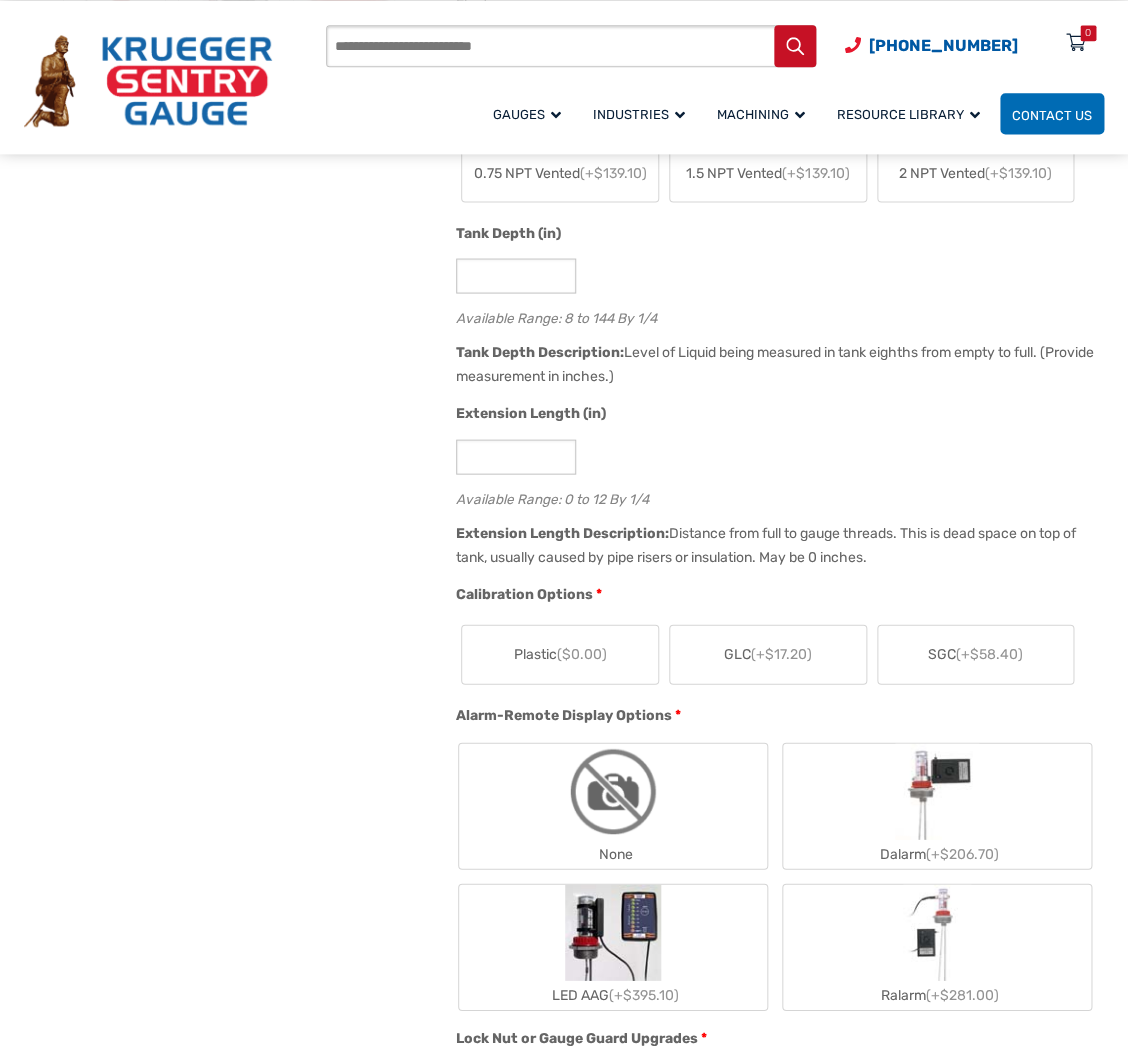 scroll, scrollTop: 1050, scrollLeft: 0, axis: vertical 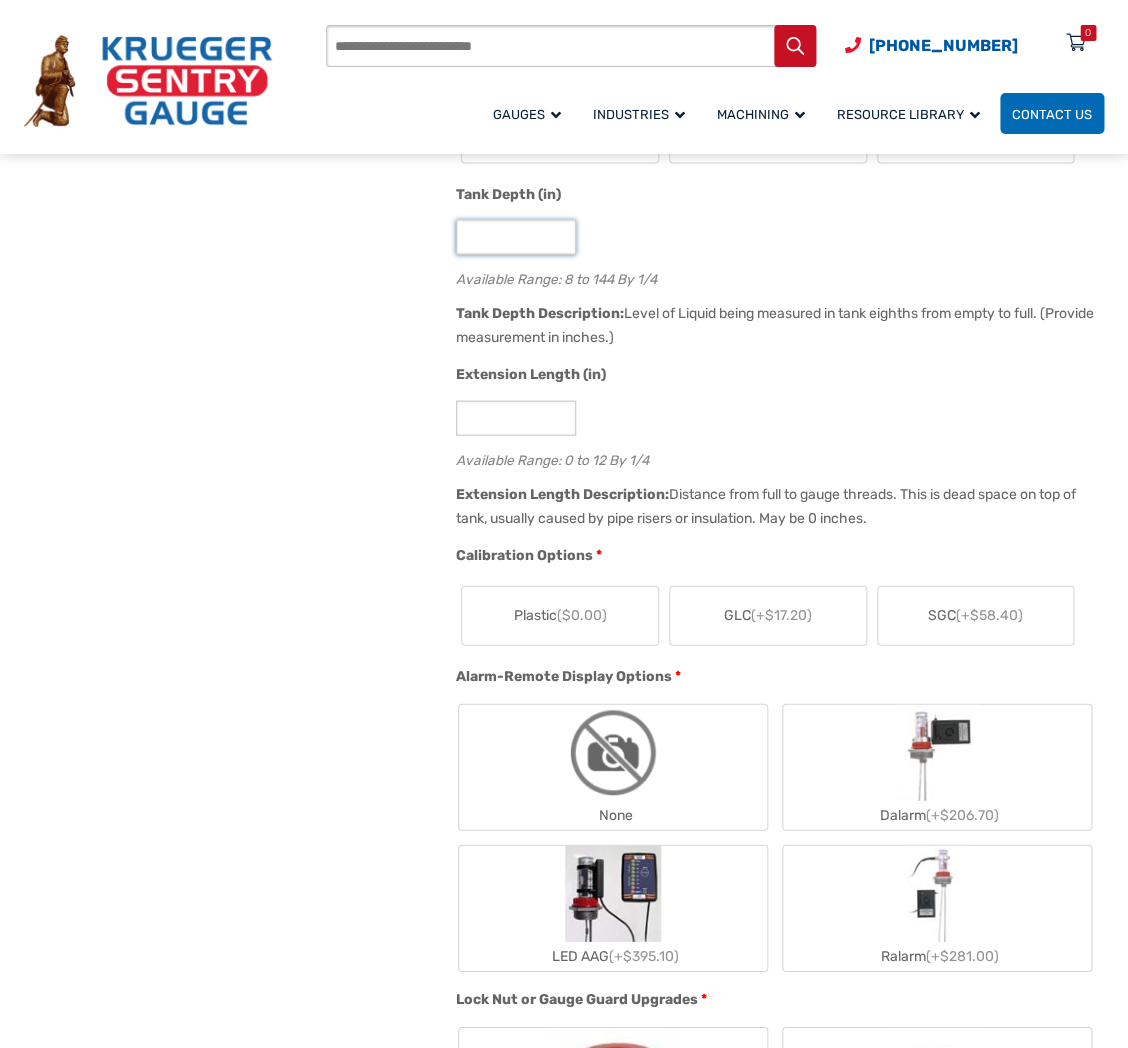 drag, startPoint x: 508, startPoint y: 244, endPoint x: 449, endPoint y: 236, distance: 59.5399 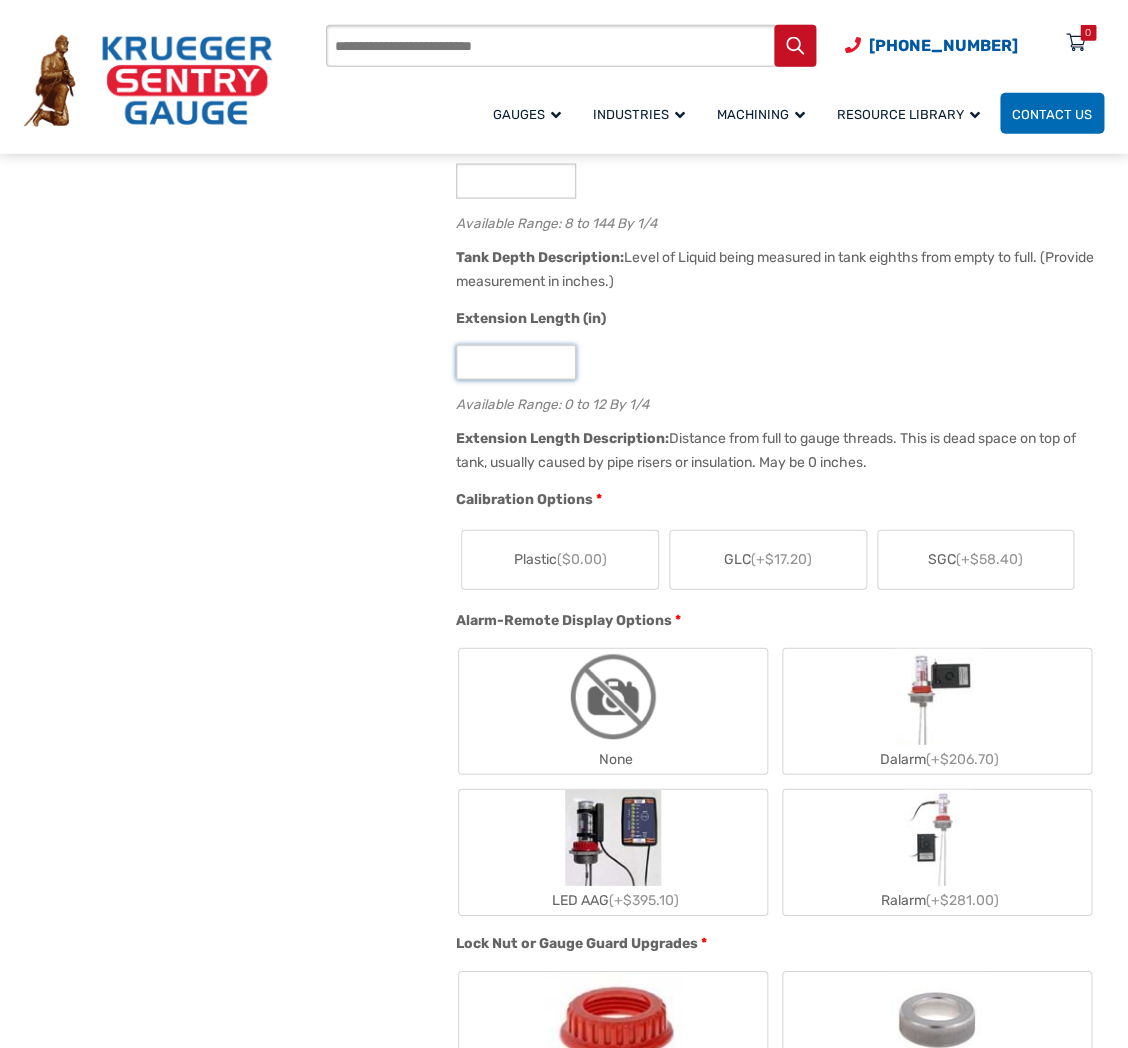 scroll, scrollTop: 1470, scrollLeft: 0, axis: vertical 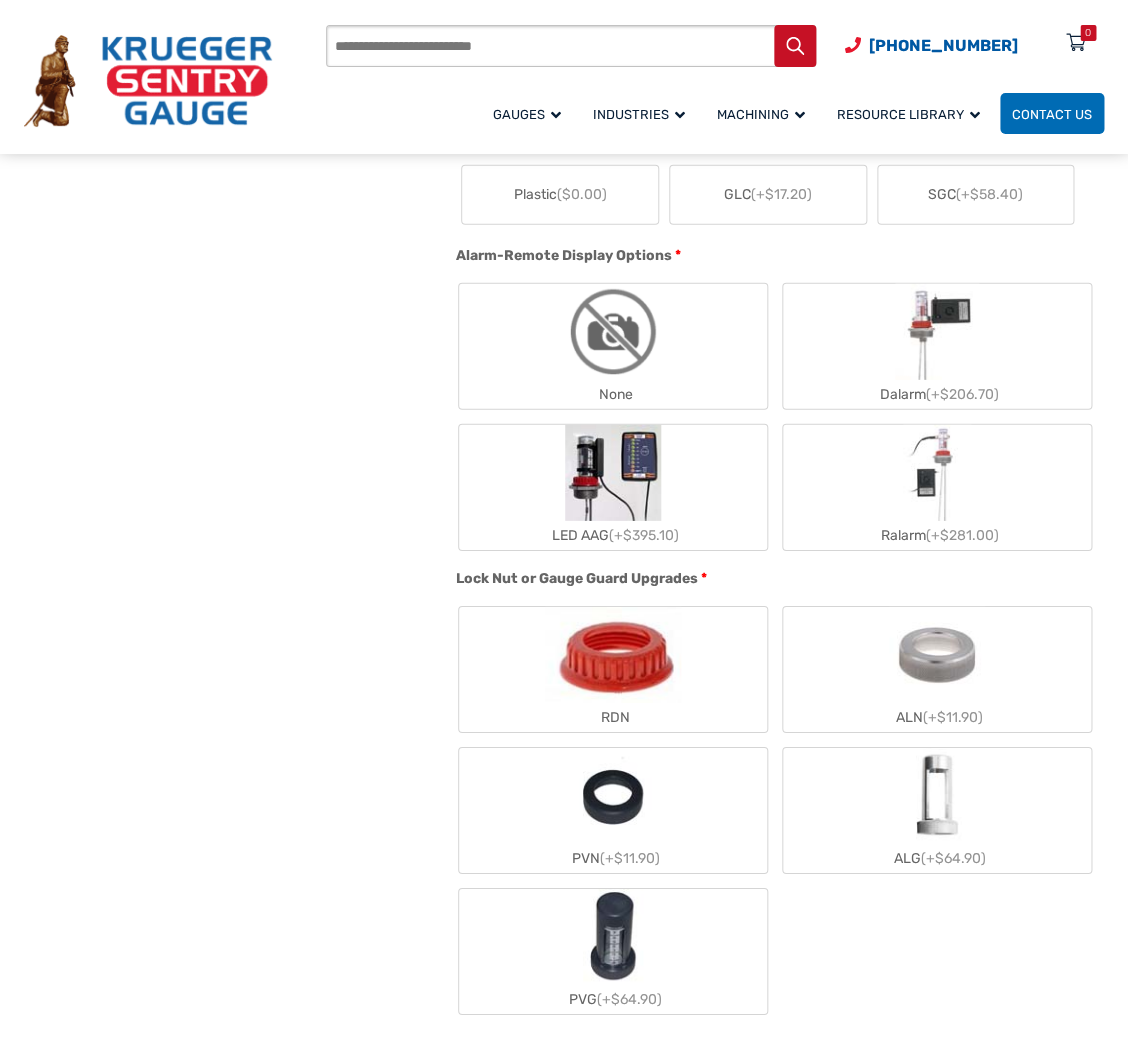 click on "(+$58.40)" at bounding box center (989, 194) 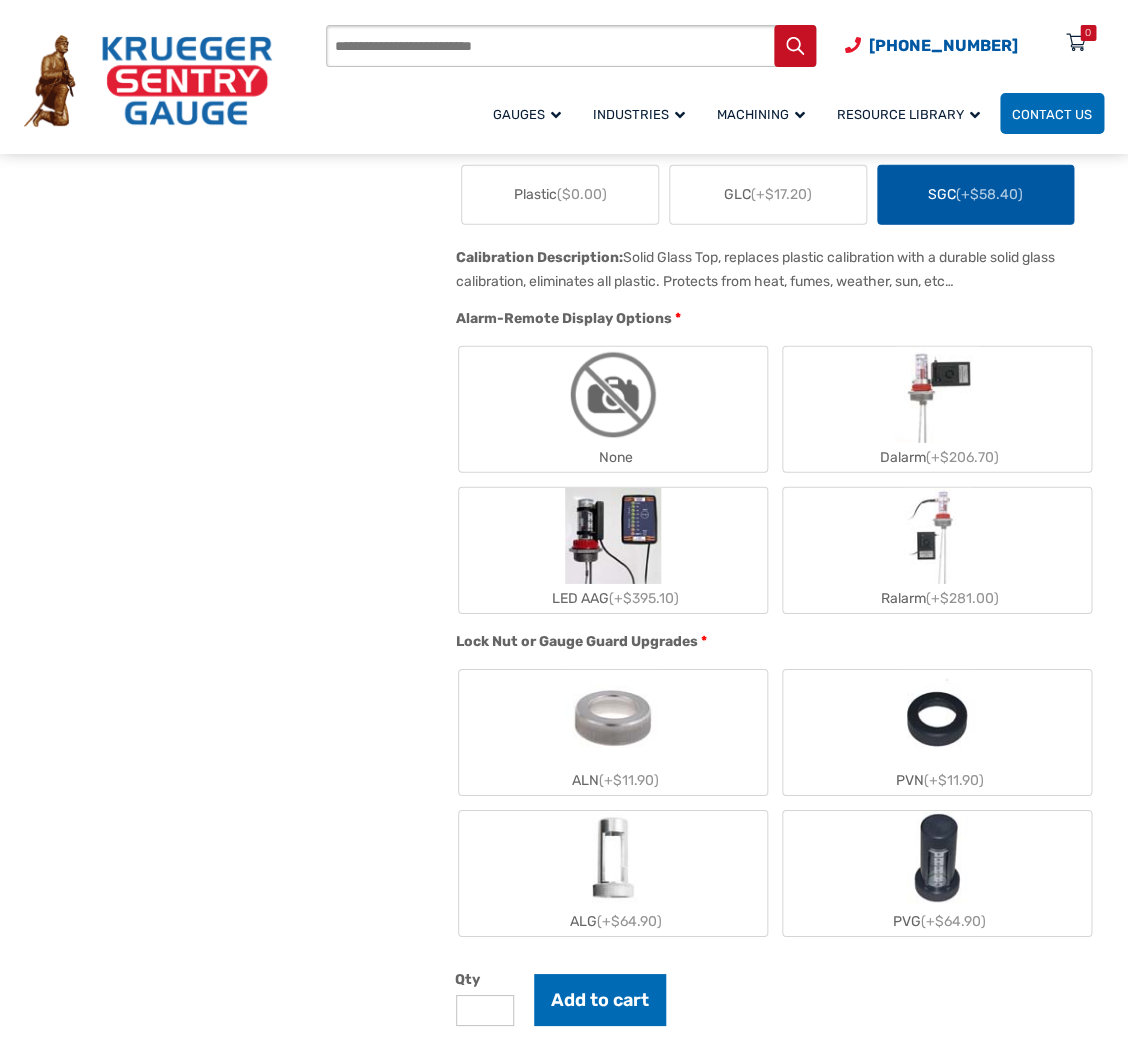 click at bounding box center (613, 395) 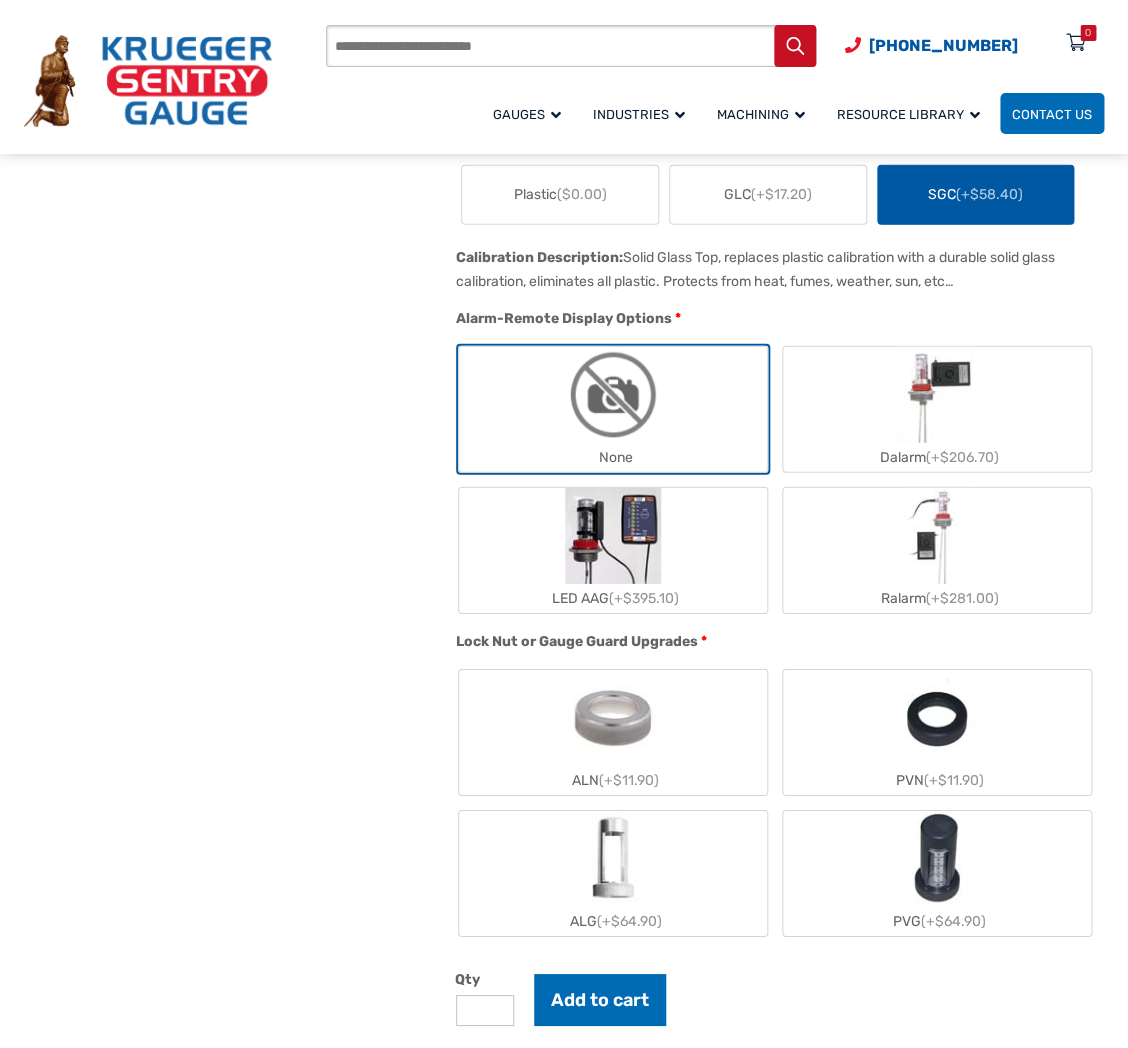 click on "ALN  (+$11.90)" at bounding box center (613, 732) 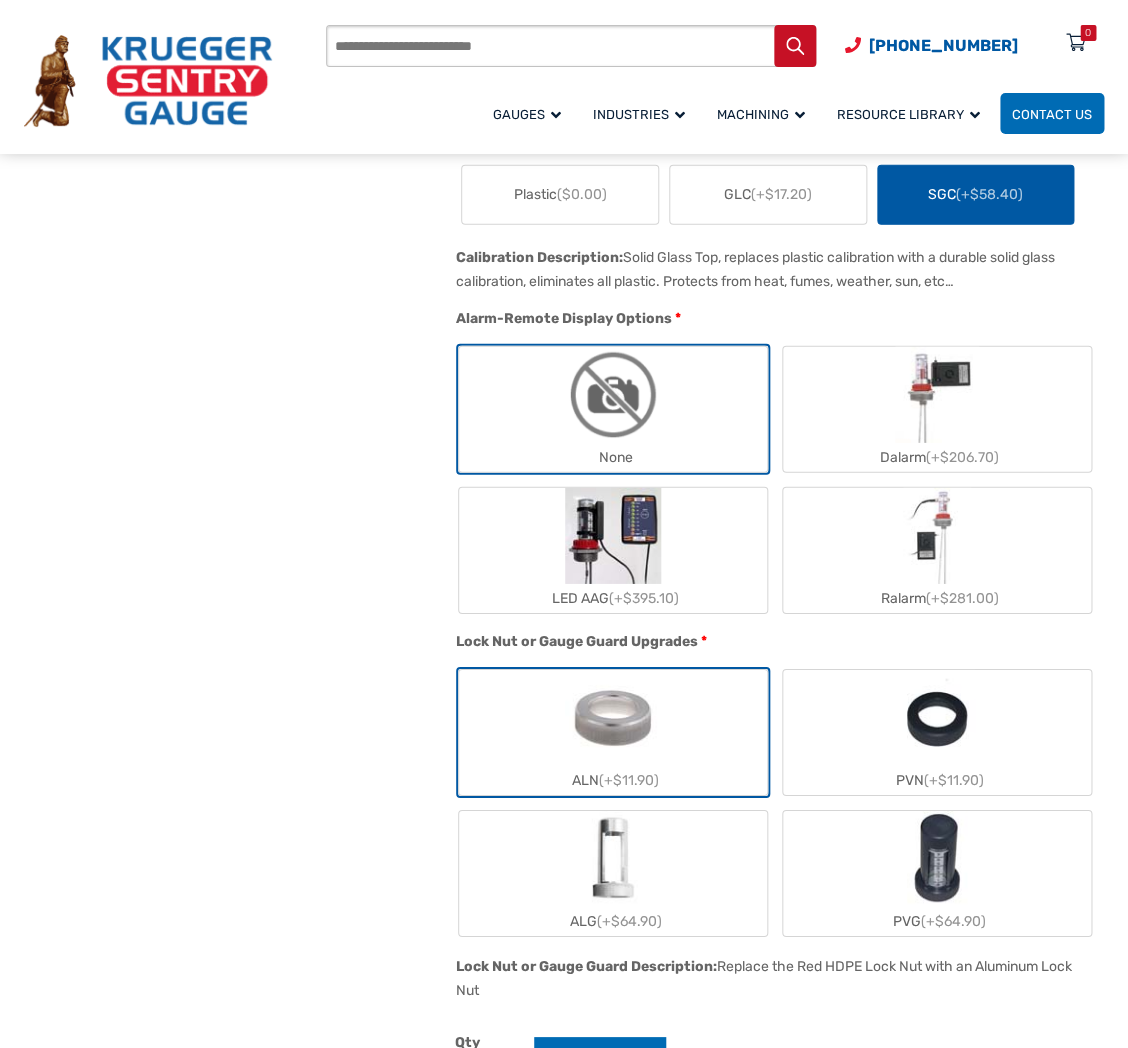 scroll, scrollTop: 1890, scrollLeft: 0, axis: vertical 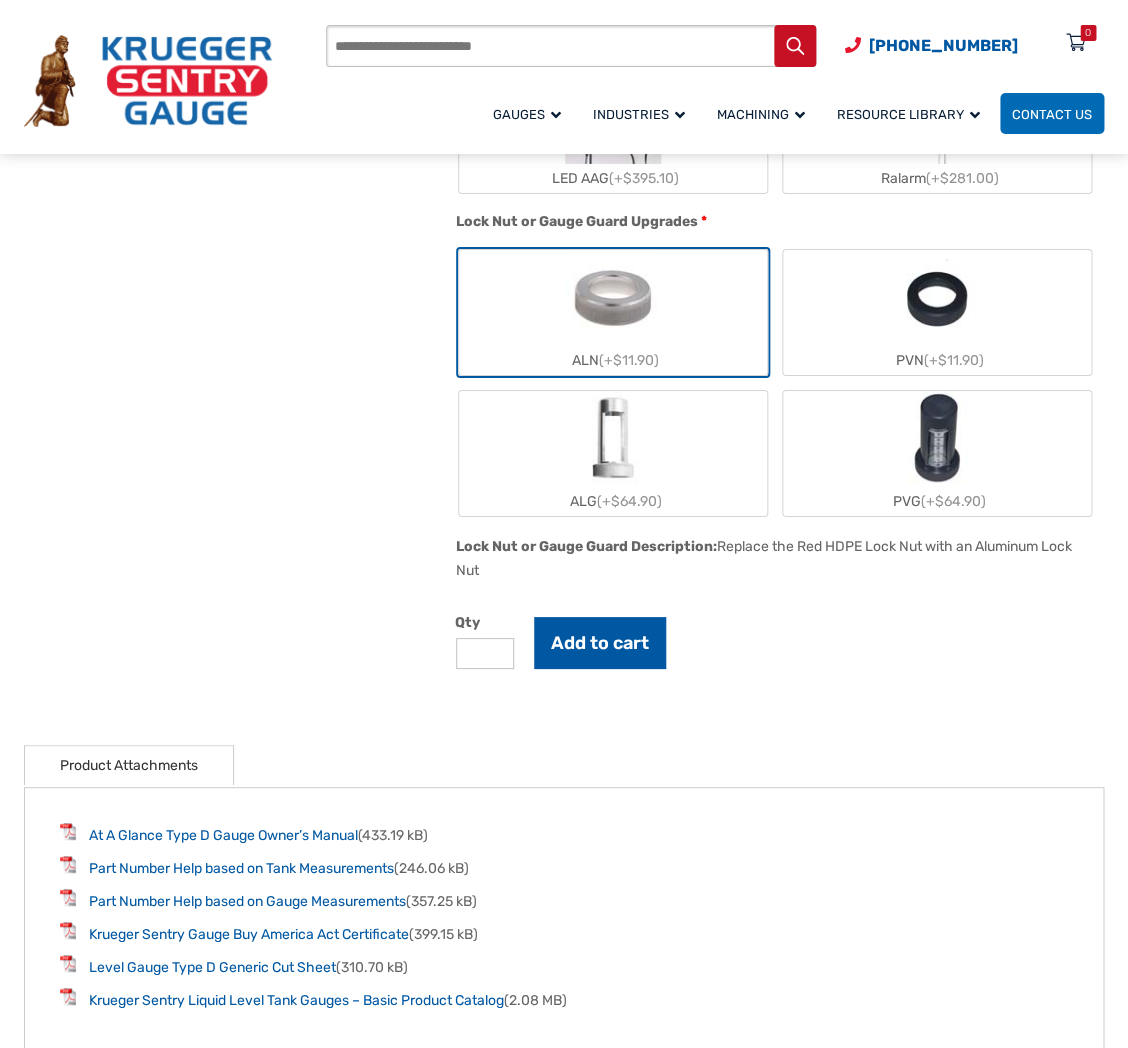 click on "Add to cart" at bounding box center (600, 643) 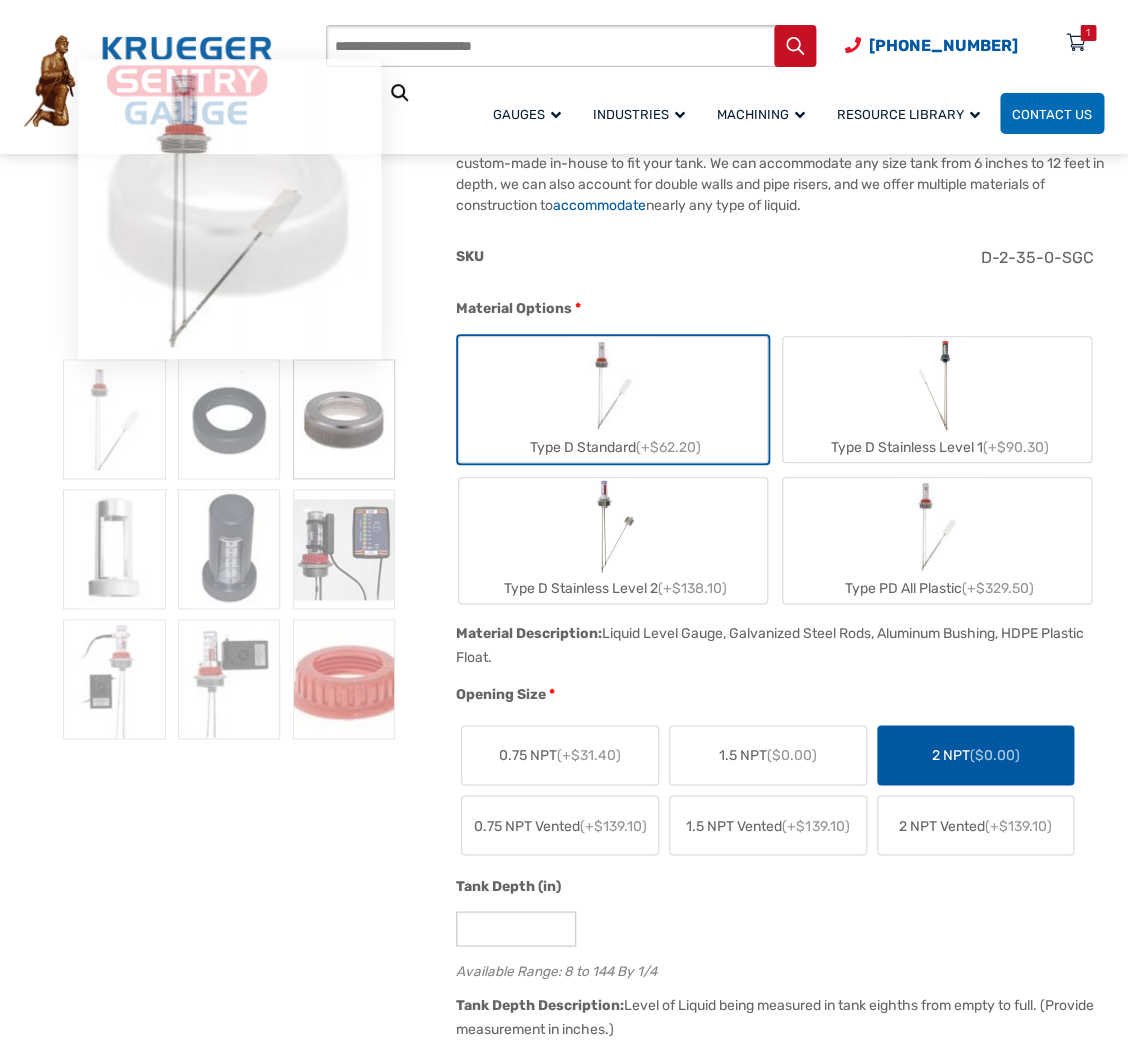 scroll, scrollTop: 0, scrollLeft: 0, axis: both 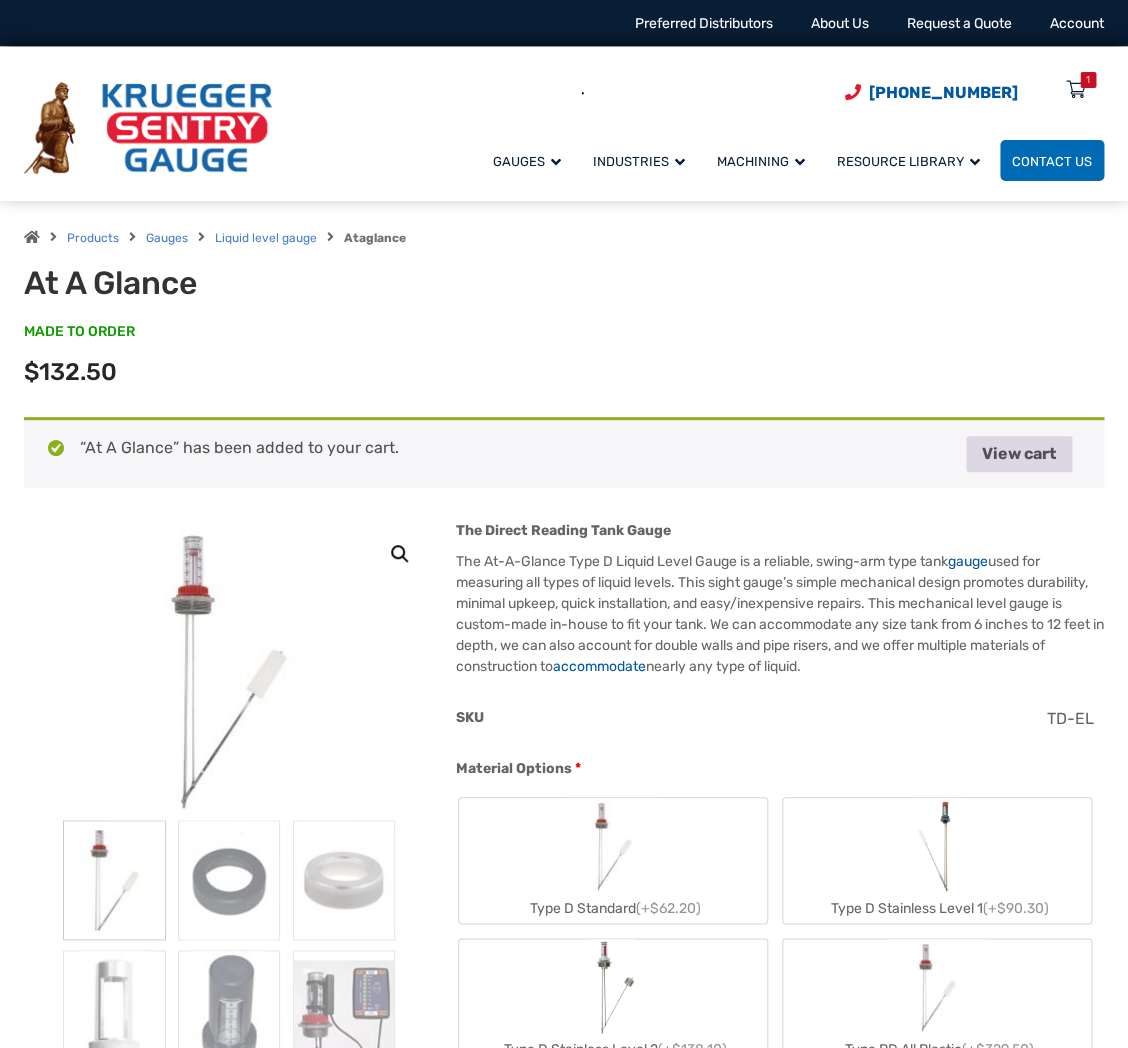 click on "View cart" at bounding box center [1019, 454] 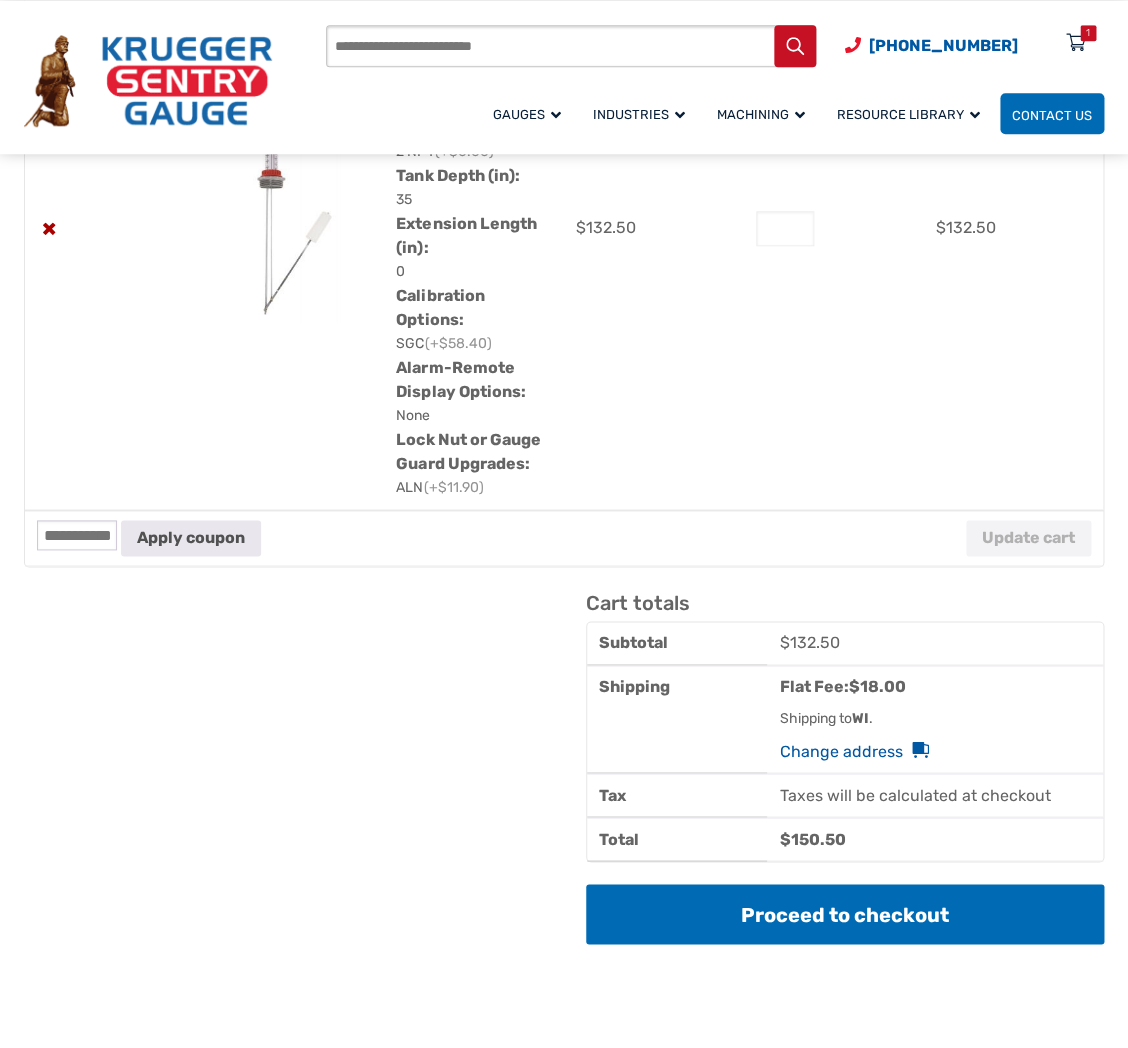 scroll, scrollTop: 525, scrollLeft: 0, axis: vertical 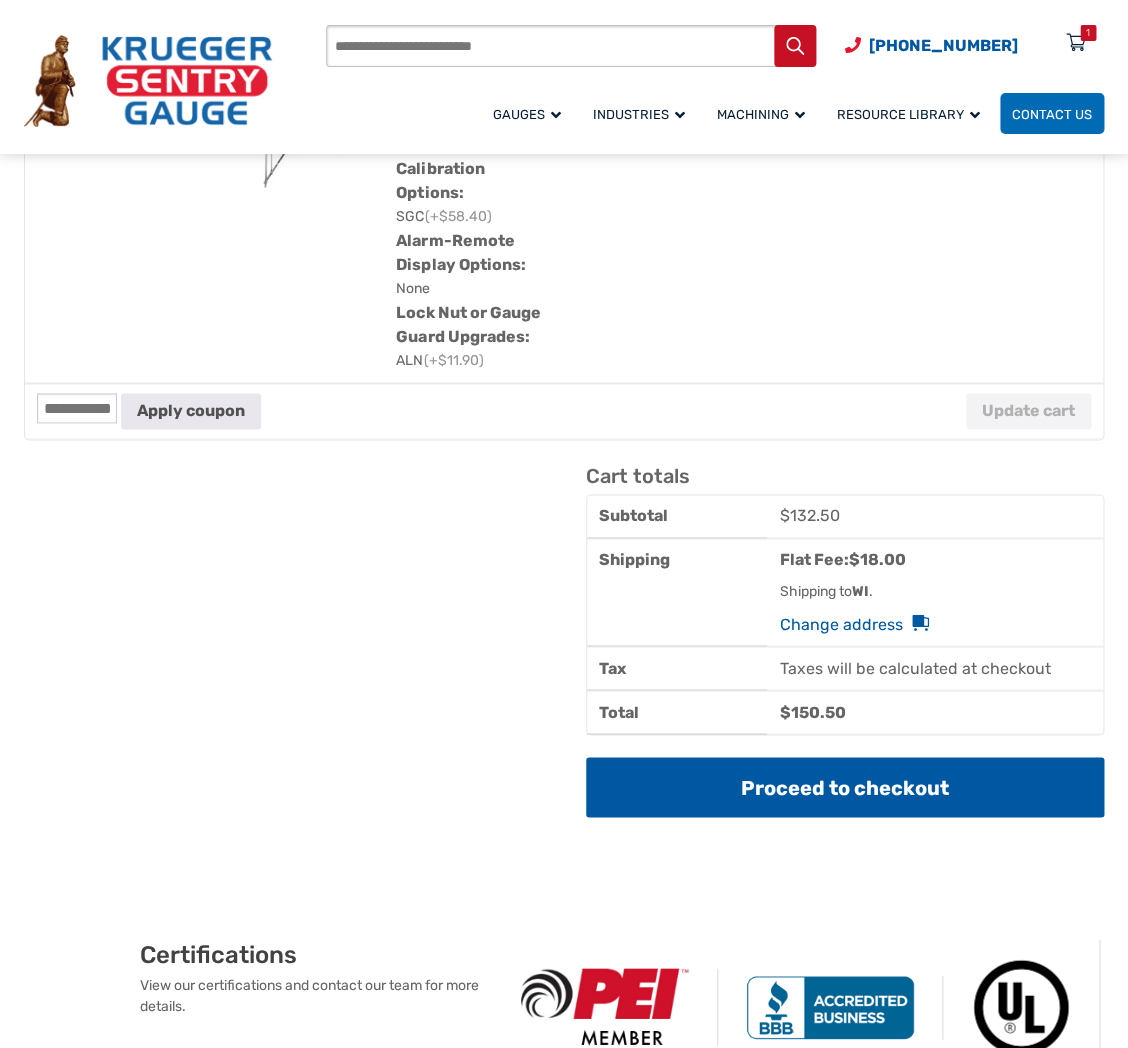 click on "Proceed to checkout" at bounding box center (845, 787) 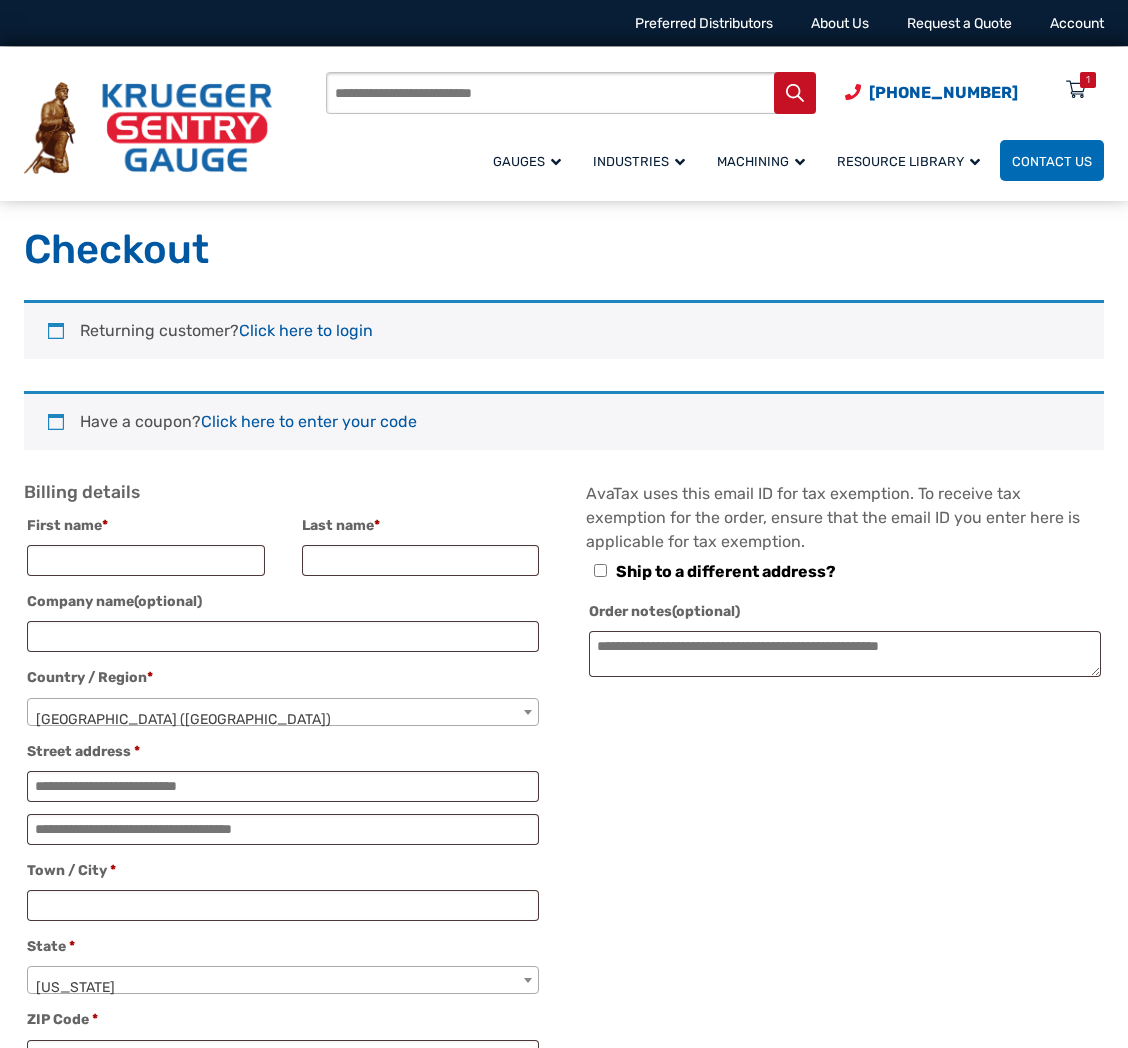 select on "**" 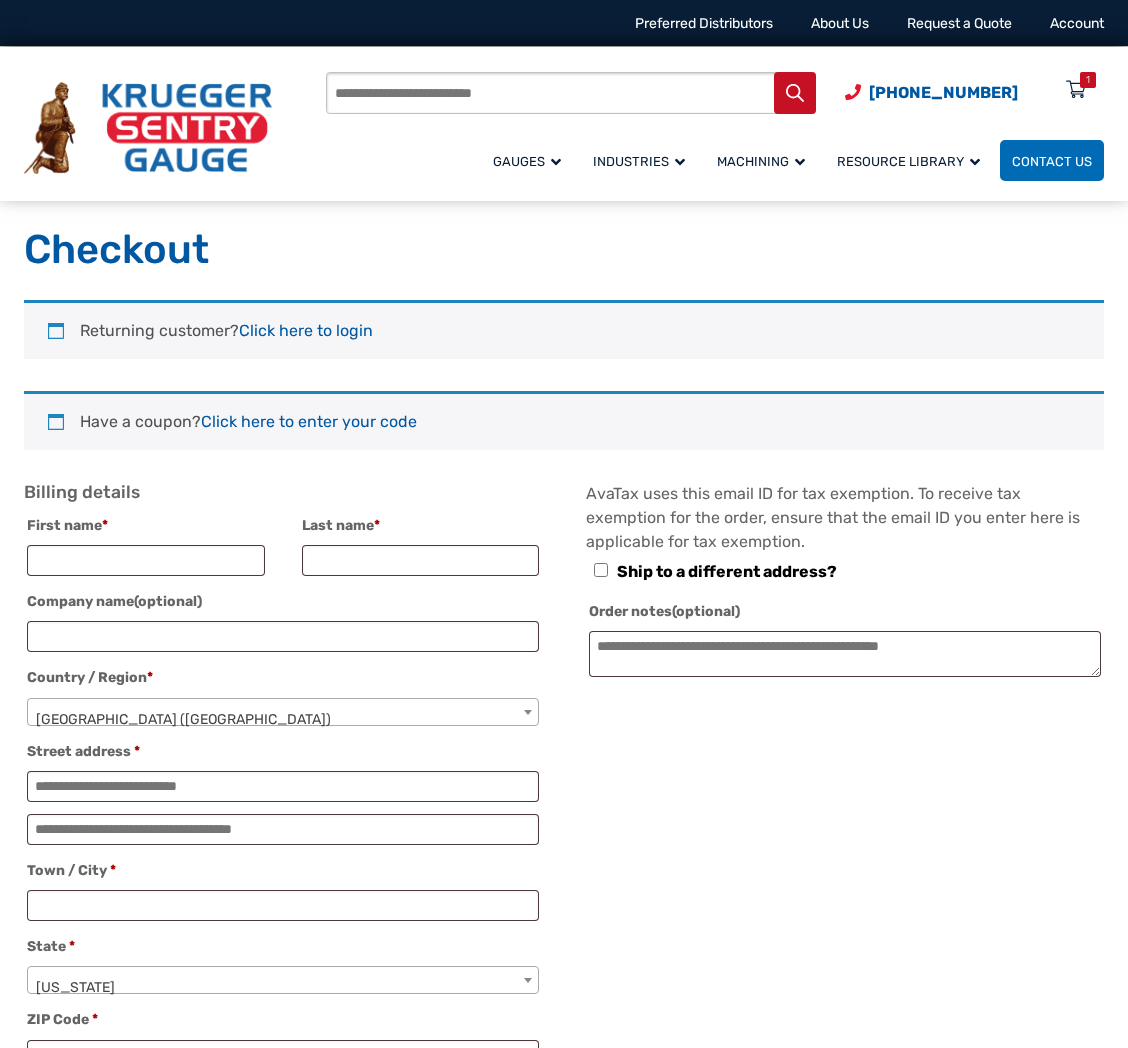 scroll, scrollTop: 0, scrollLeft: 0, axis: both 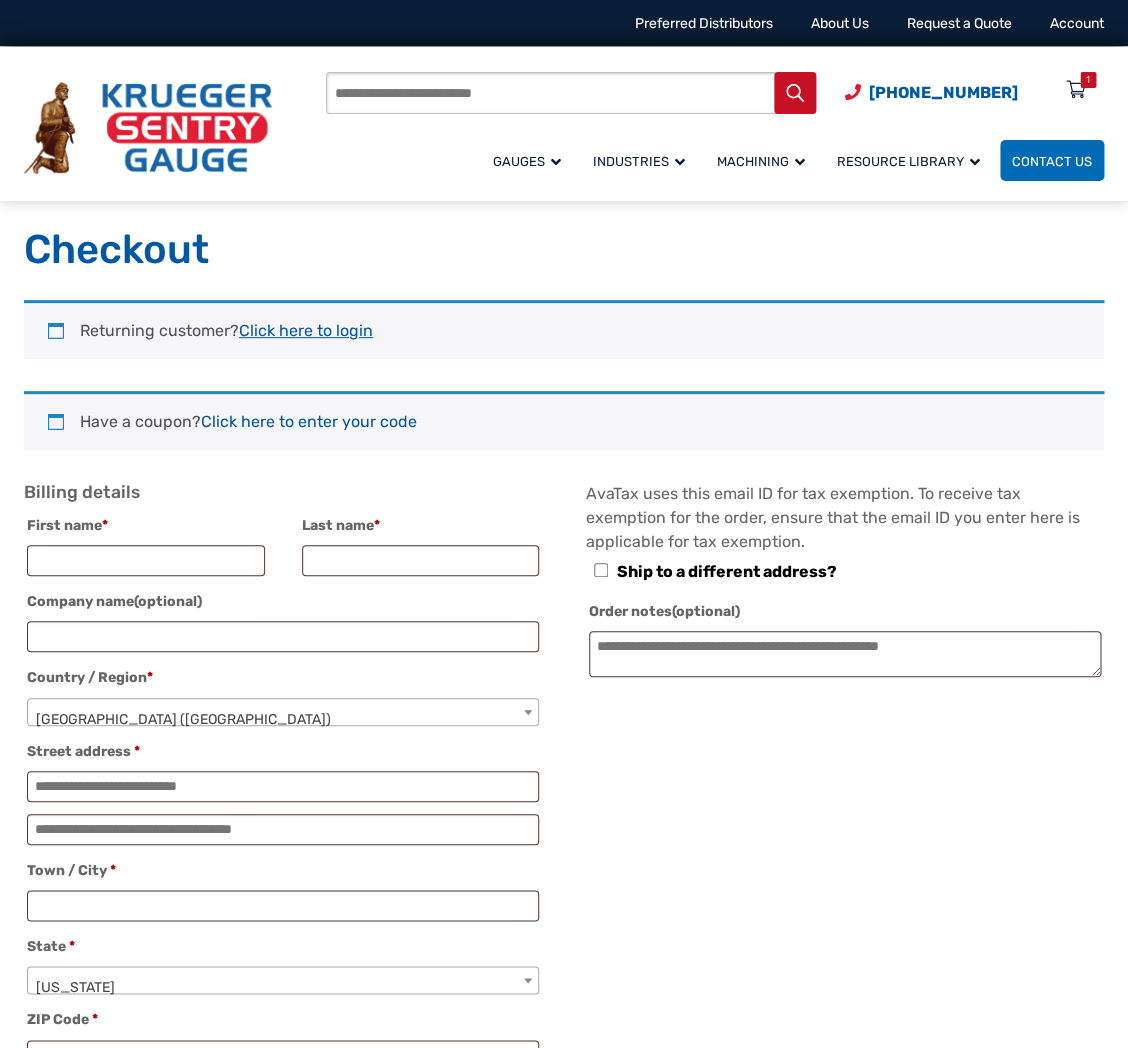click on "Click here to login" at bounding box center [306, 330] 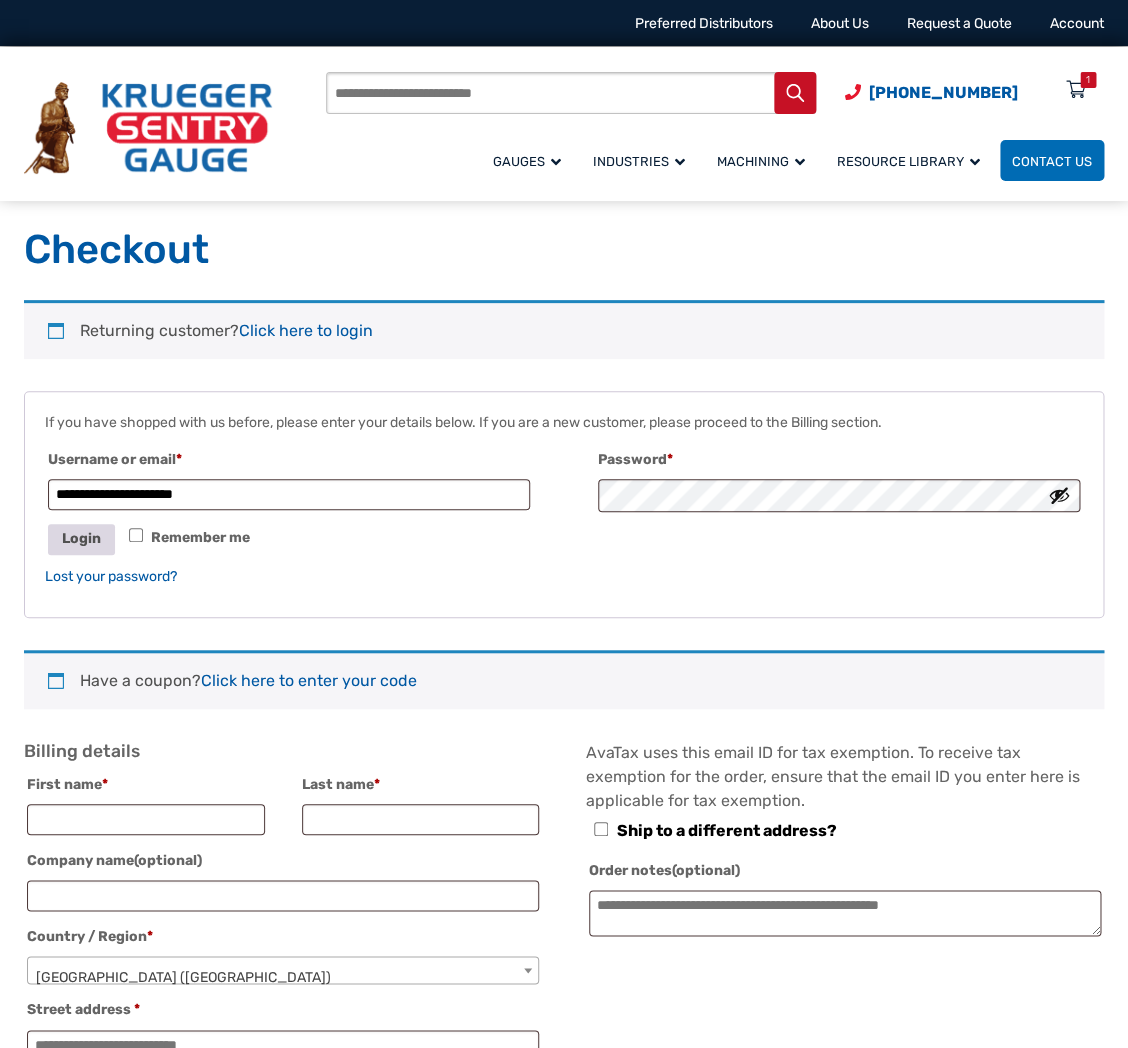 click on "Login" at bounding box center [81, 539] 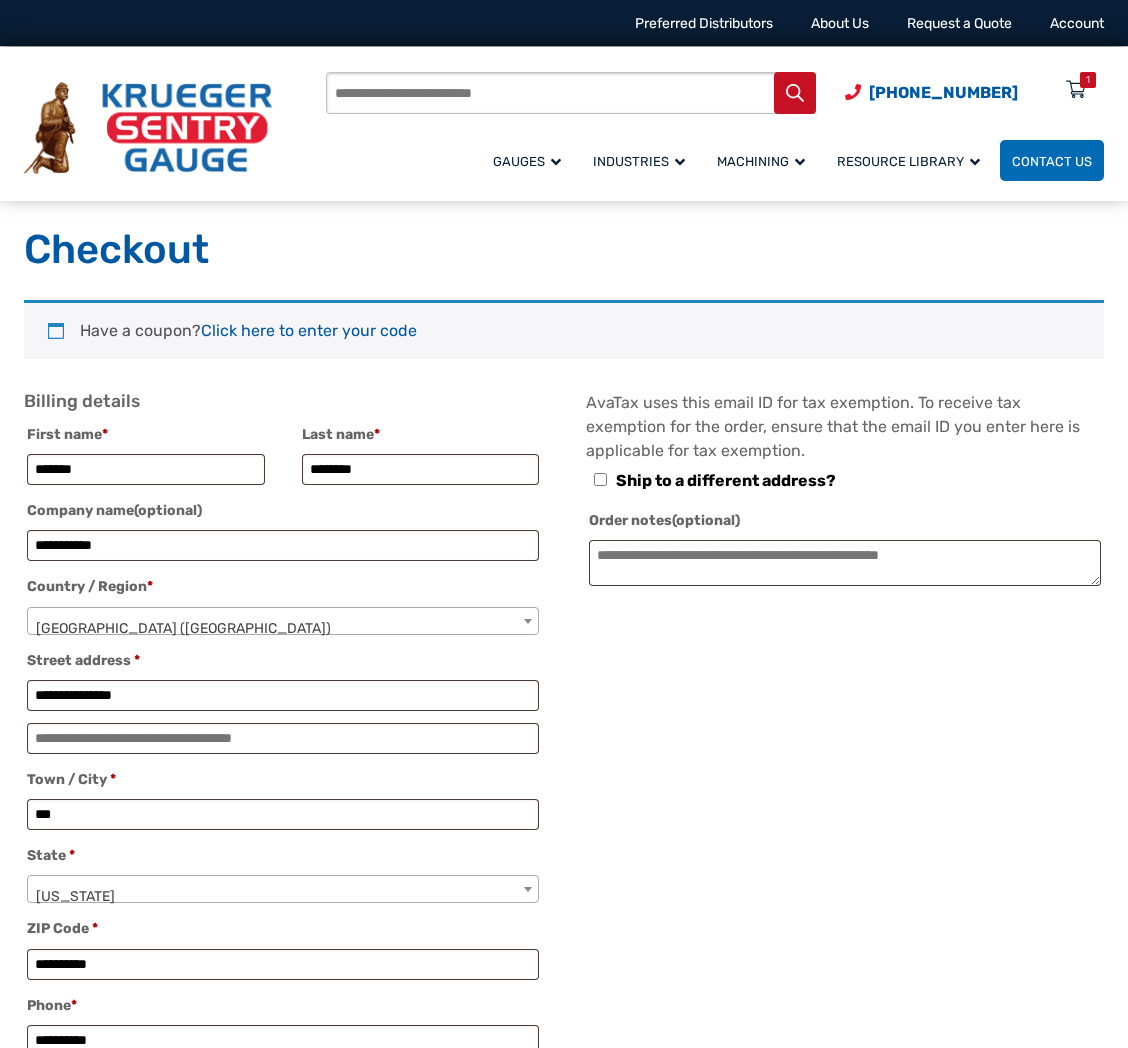 select on "**" 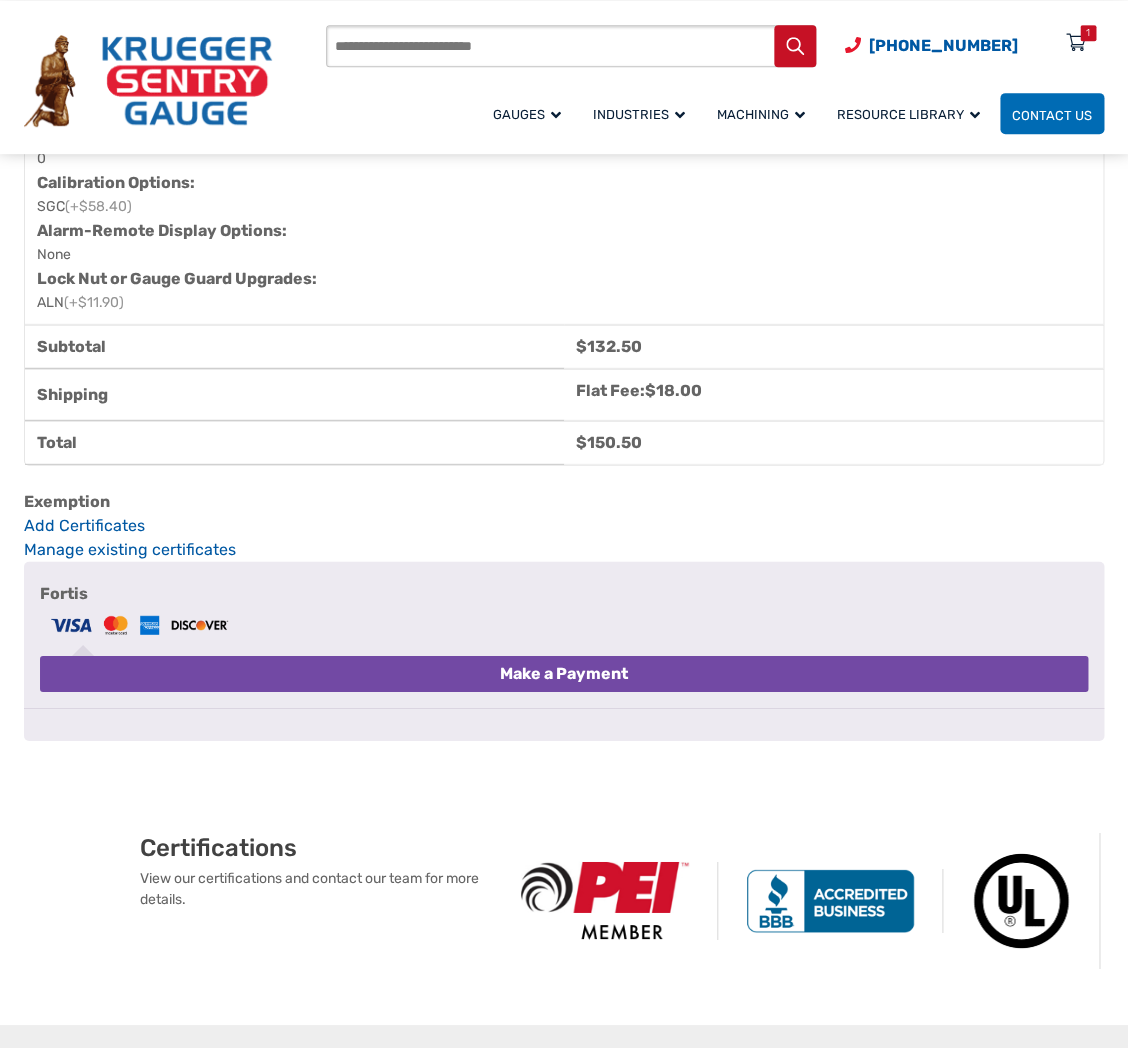scroll, scrollTop: 1785, scrollLeft: 0, axis: vertical 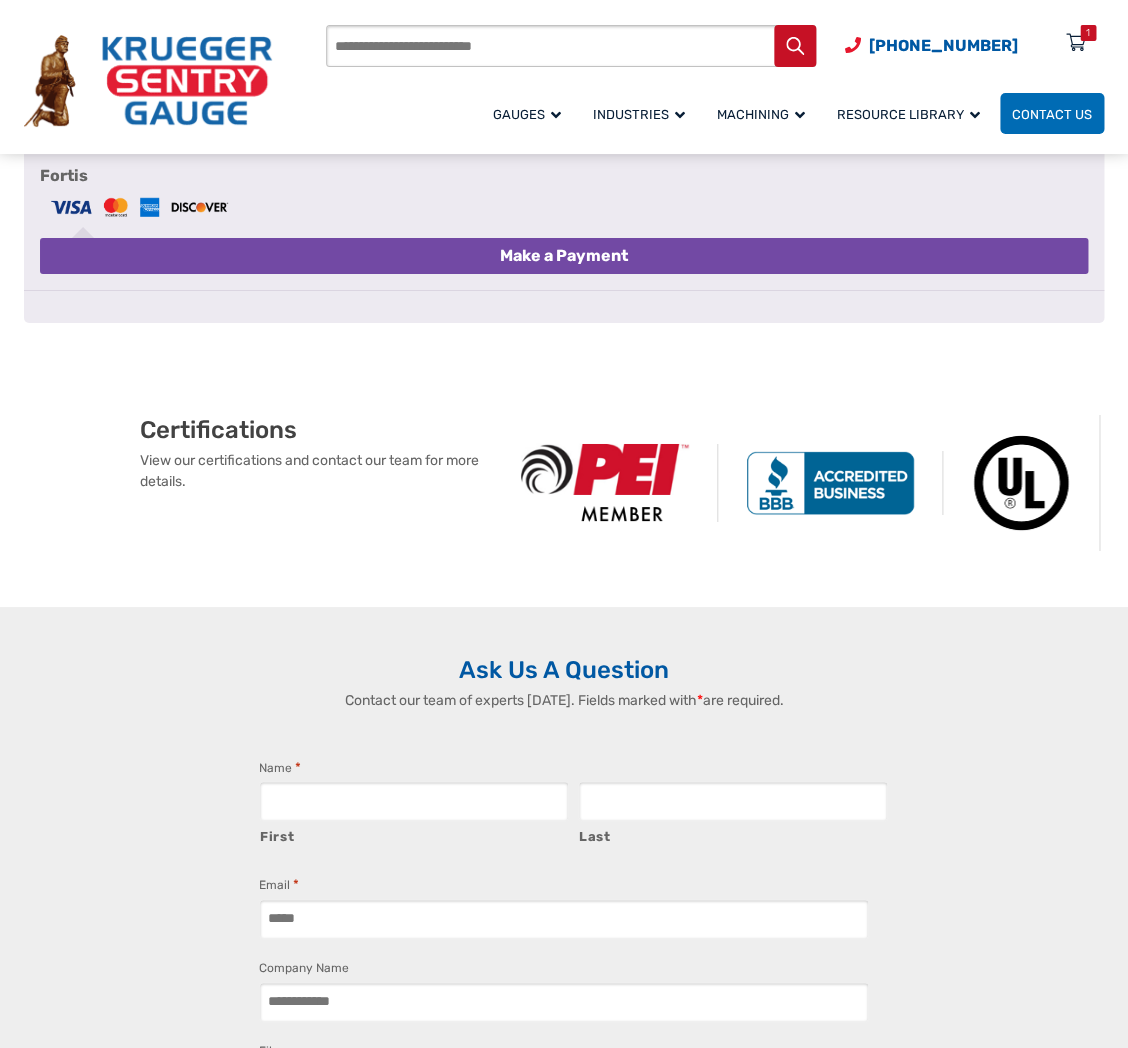 click on "Make a Payment" at bounding box center (564, 256) 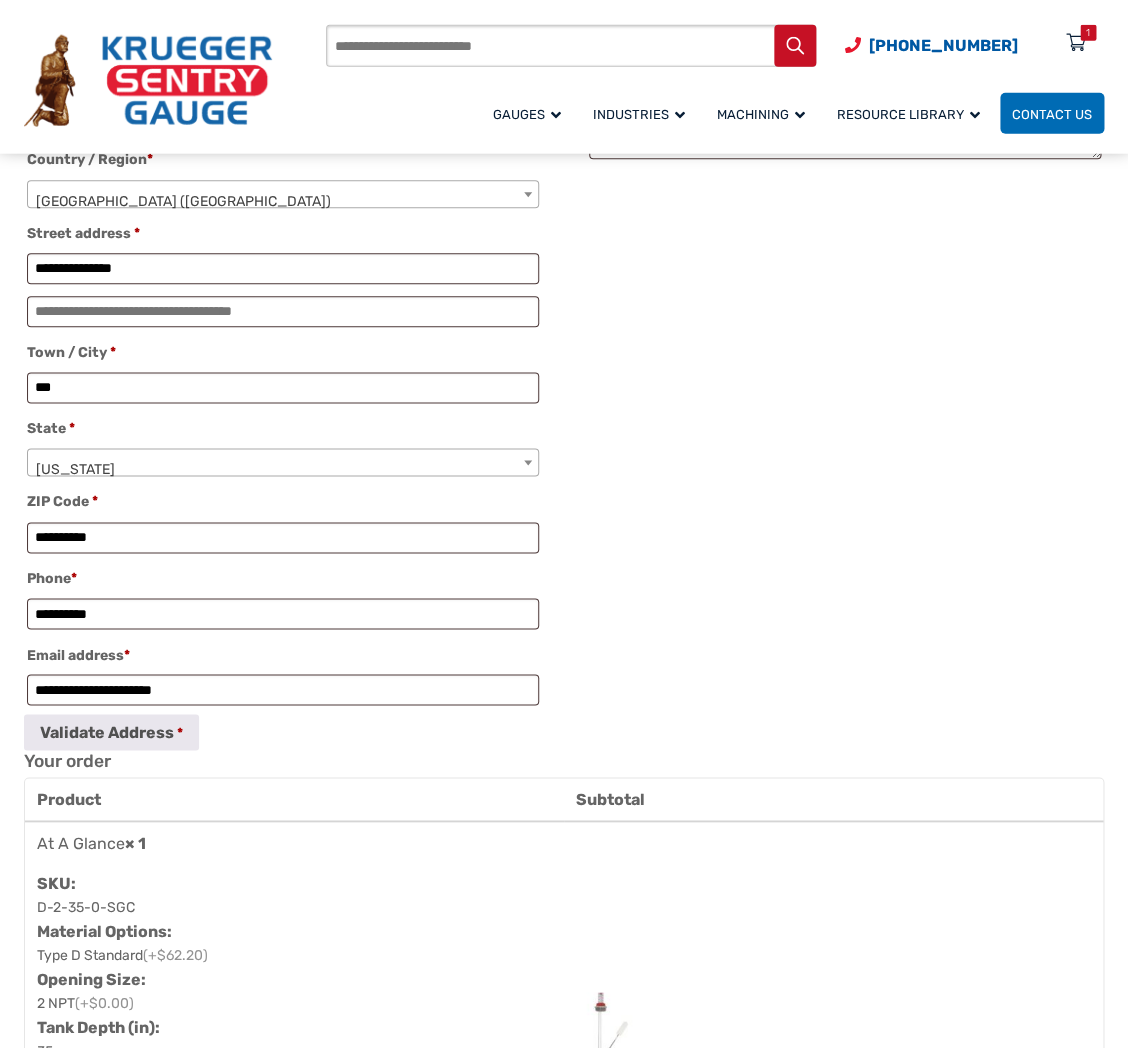 scroll, scrollTop: 509, scrollLeft: 0, axis: vertical 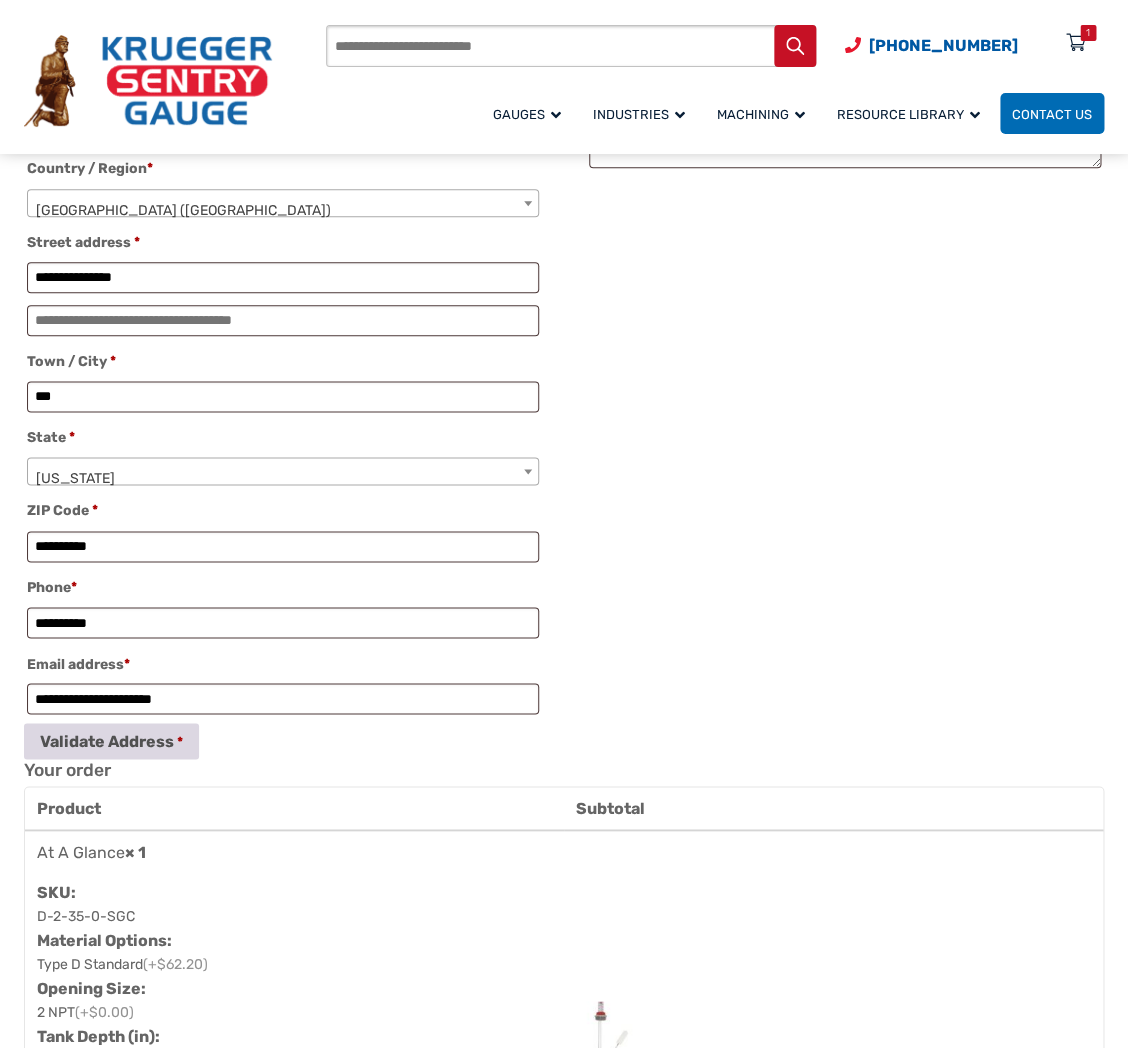 click on "Validate Address" at bounding box center [111, 741] 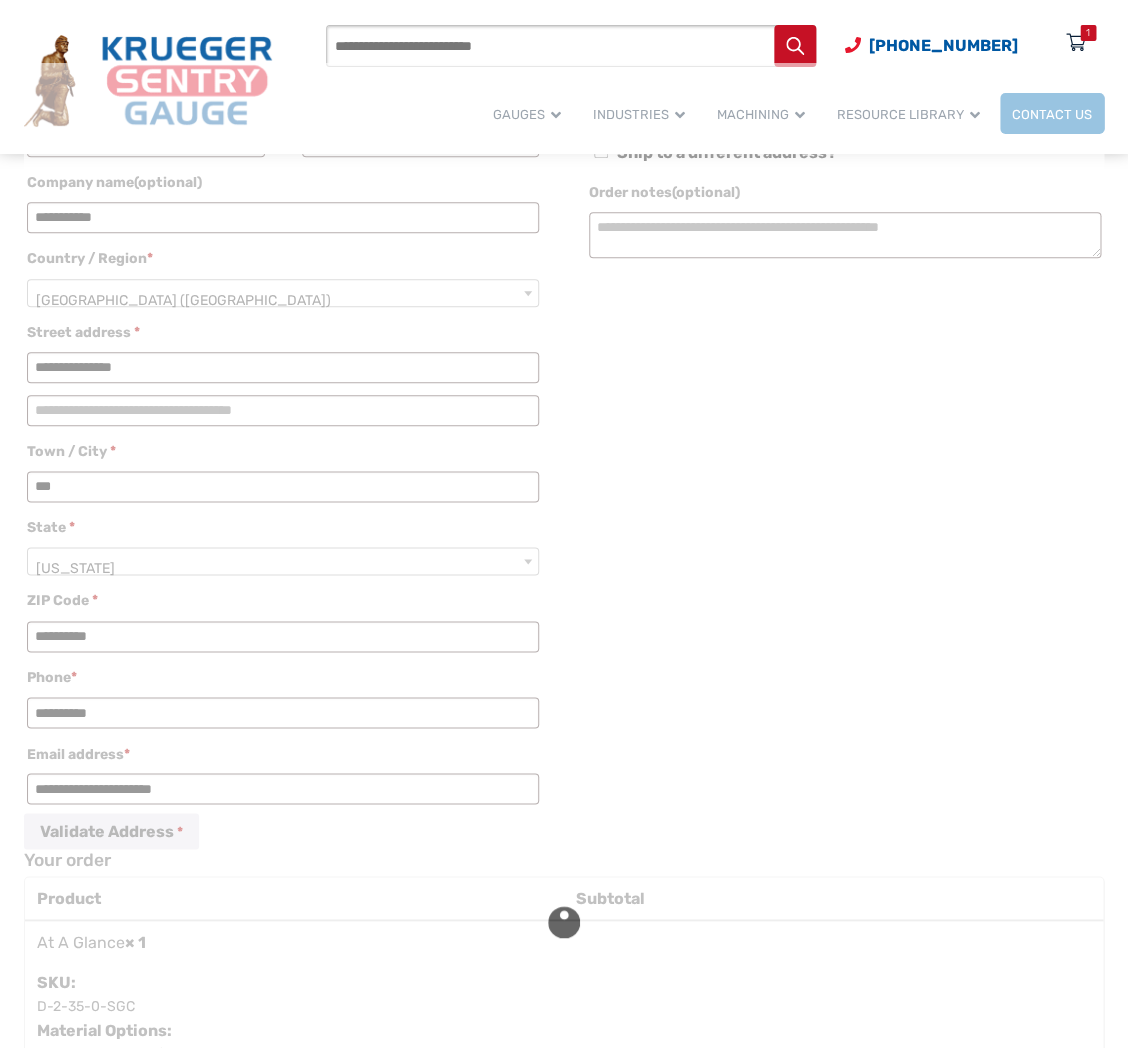 select on "**" 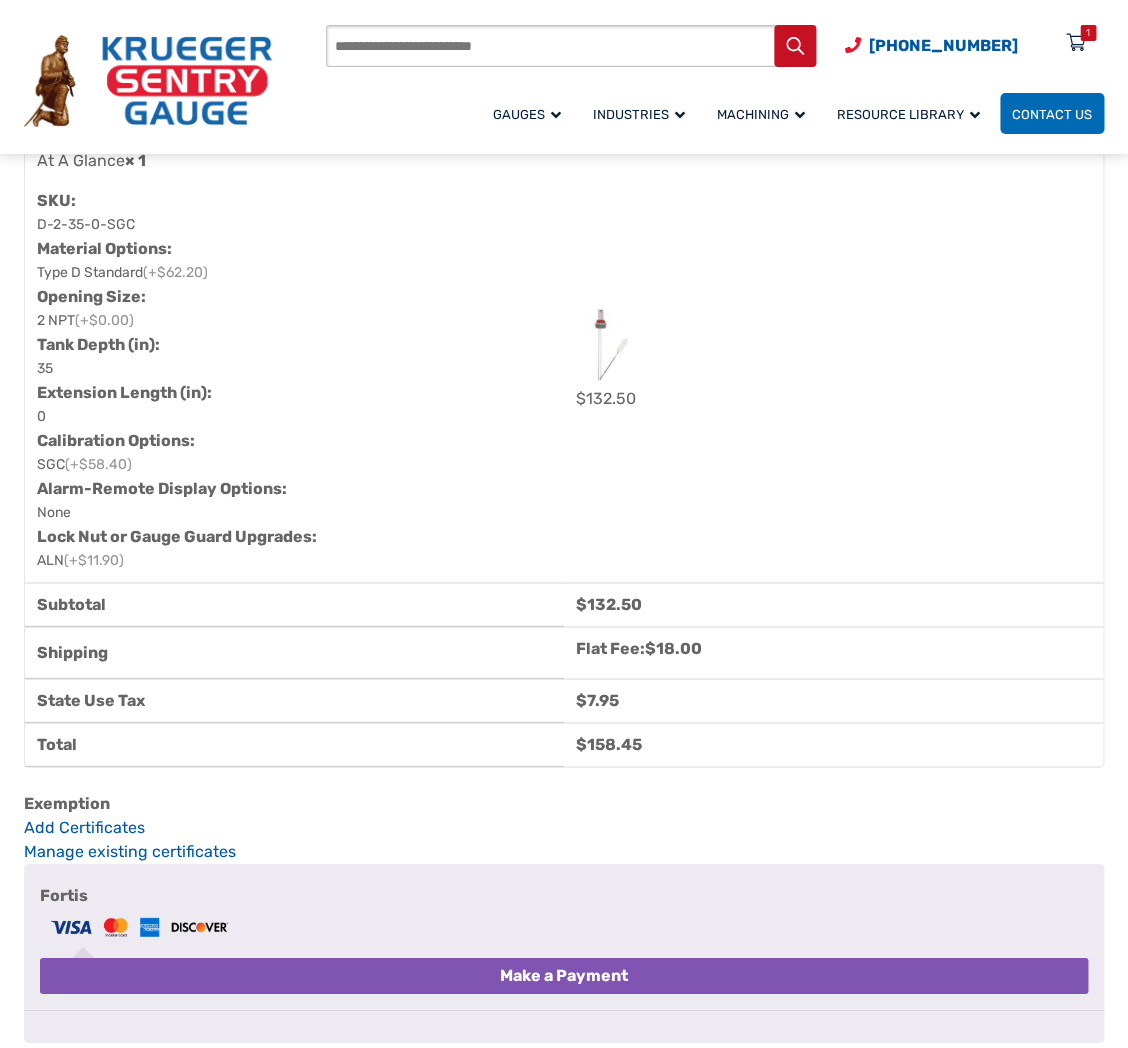 scroll, scrollTop: 1574, scrollLeft: 0, axis: vertical 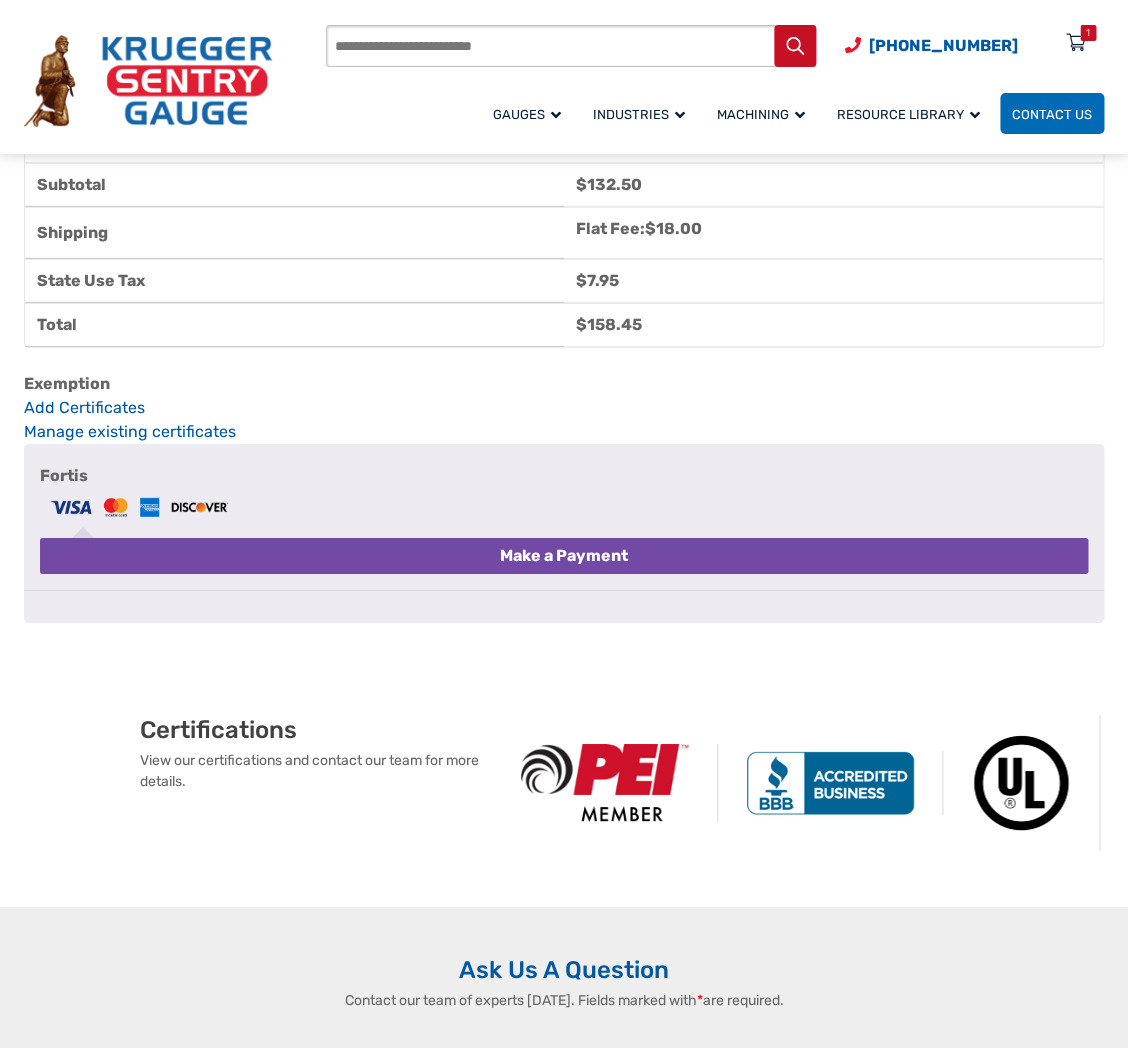click on "Make a Payment" at bounding box center [564, 556] 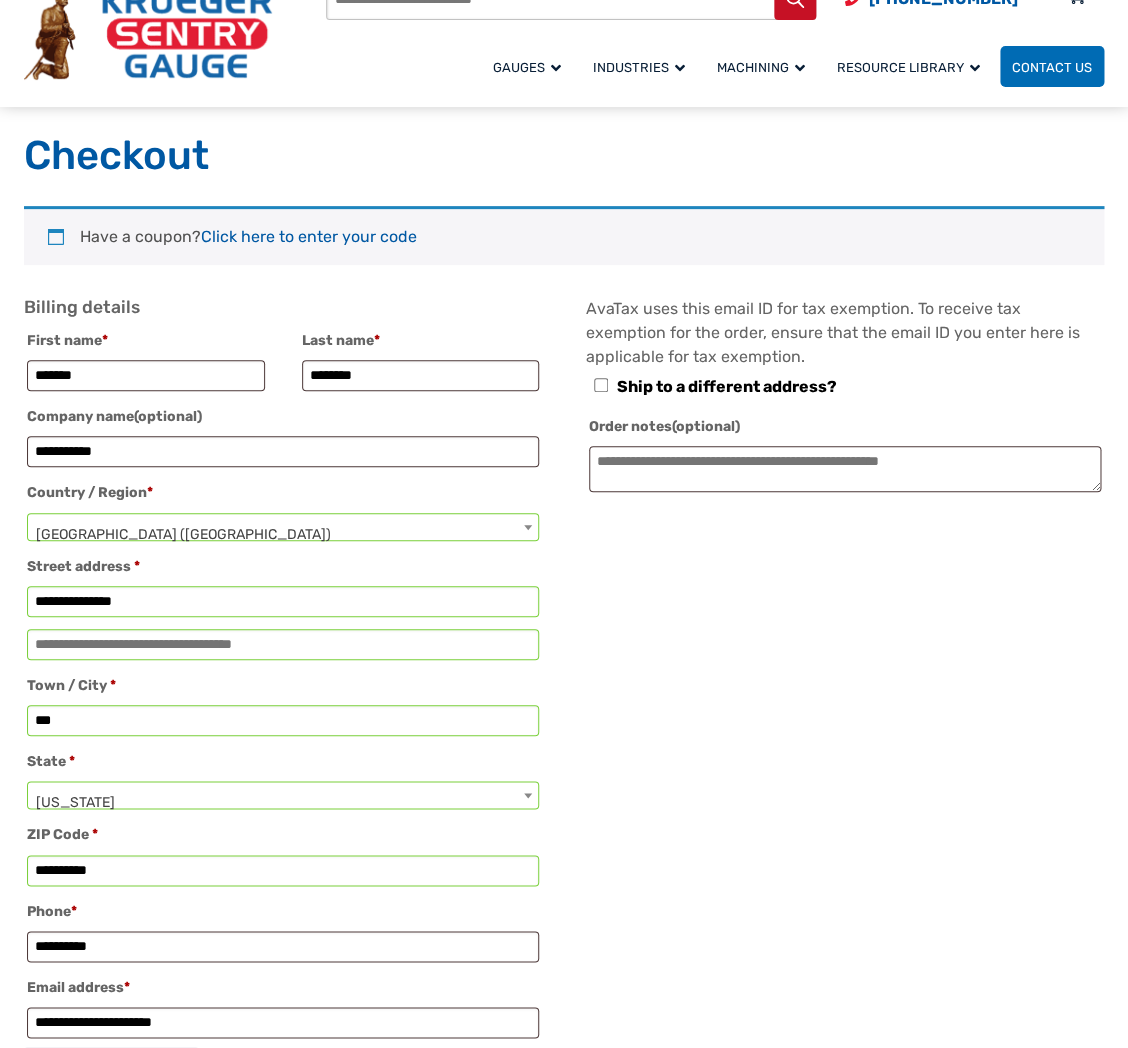 scroll, scrollTop: 0, scrollLeft: 0, axis: both 